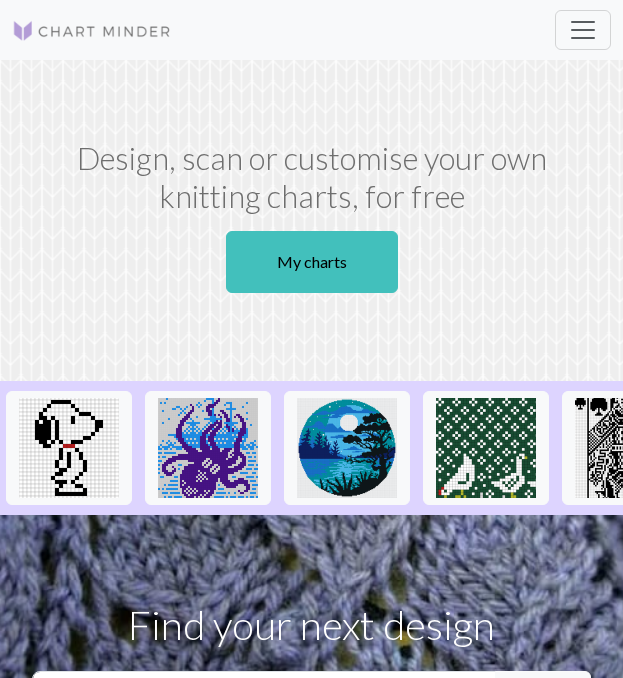 scroll, scrollTop: 0, scrollLeft: 0, axis: both 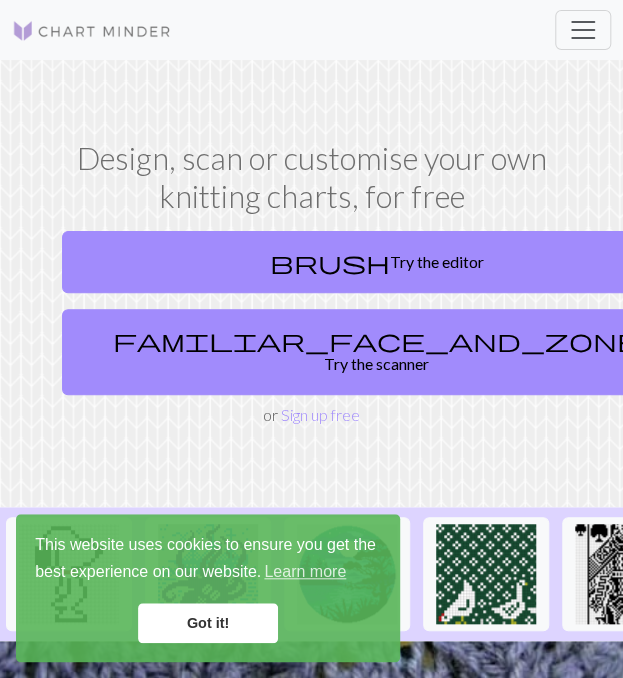 click on "Got it!" at bounding box center (208, 623) 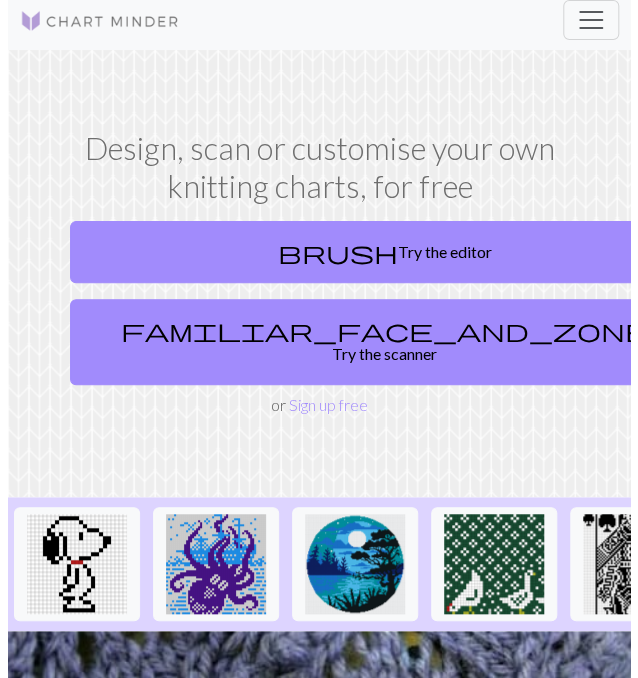 scroll, scrollTop: 0, scrollLeft: 0, axis: both 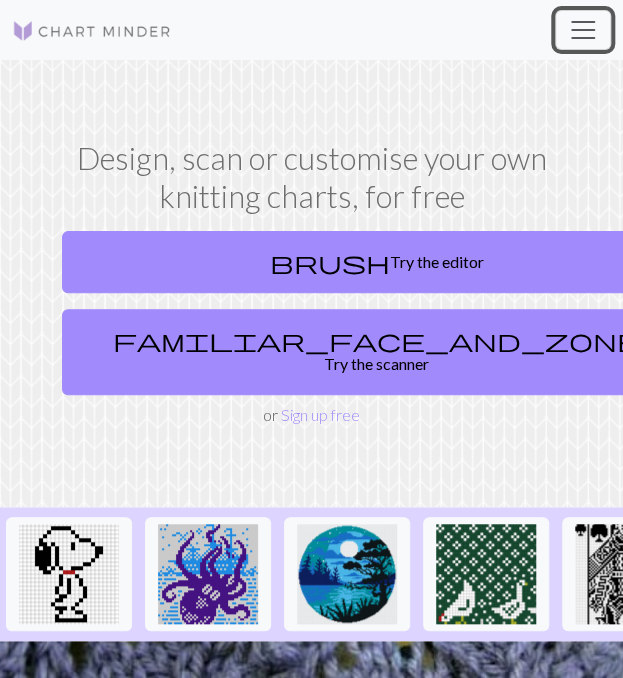 click at bounding box center (583, 30) 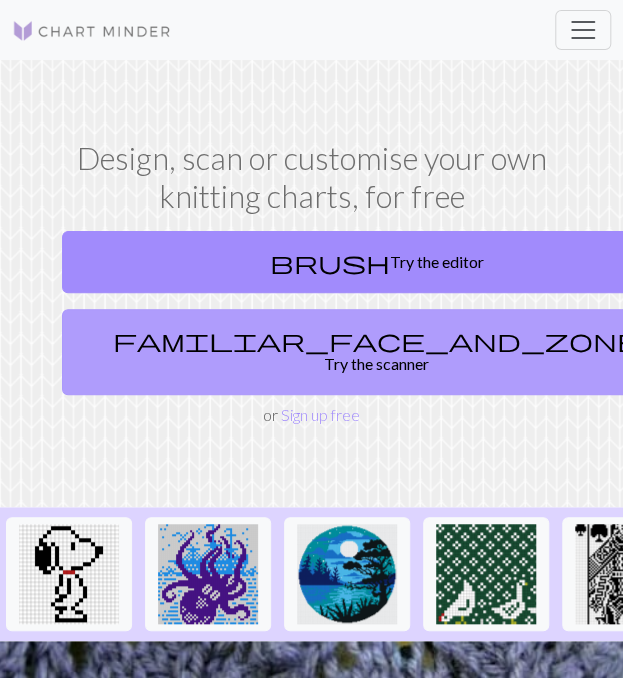 click on "brush  Try the editor familiar_face_and_zone  Try the scanner or   Sign up free" at bounding box center [312, 325] 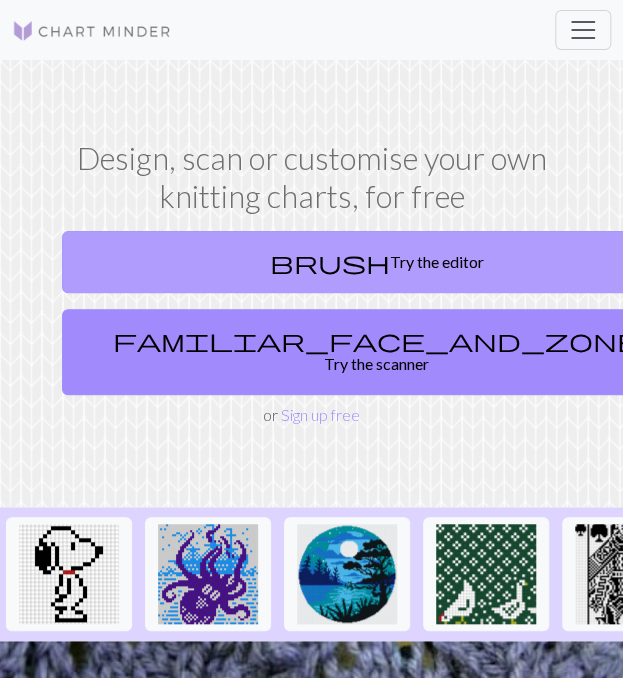 click on "brush  Try the editor" at bounding box center [377, 262] 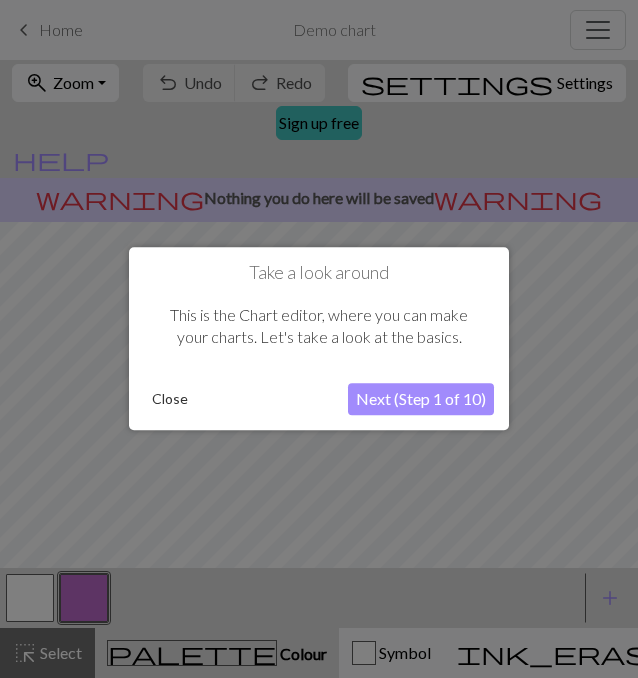 click on "Next (Step 1 of 10)" at bounding box center [421, 400] 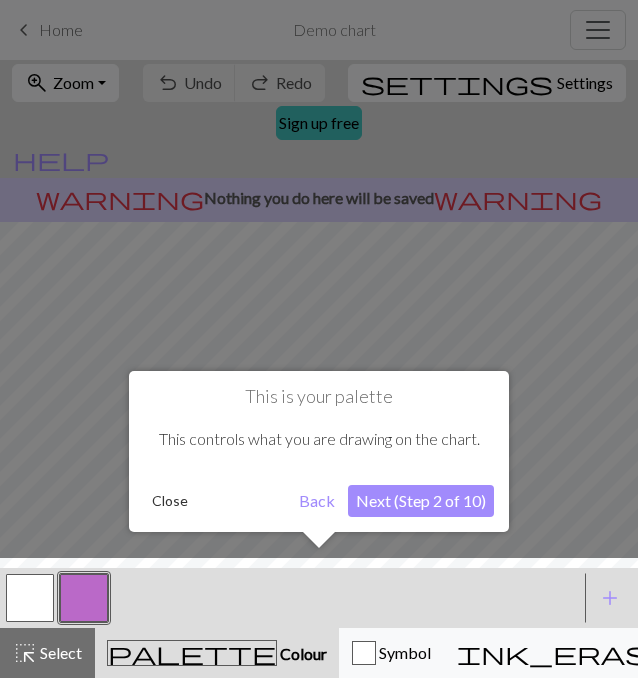 click on "Next (Step 2 of 10)" at bounding box center [421, 501] 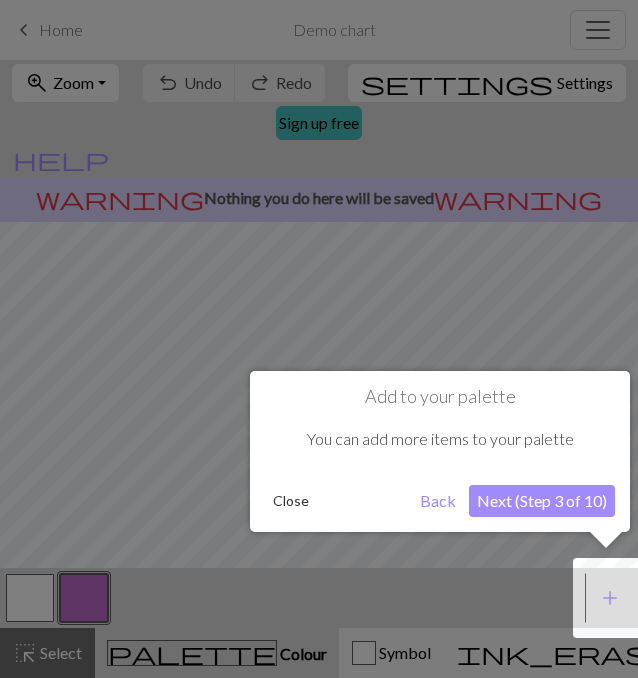 click on "Next (Step 3 of 10)" at bounding box center (542, 501) 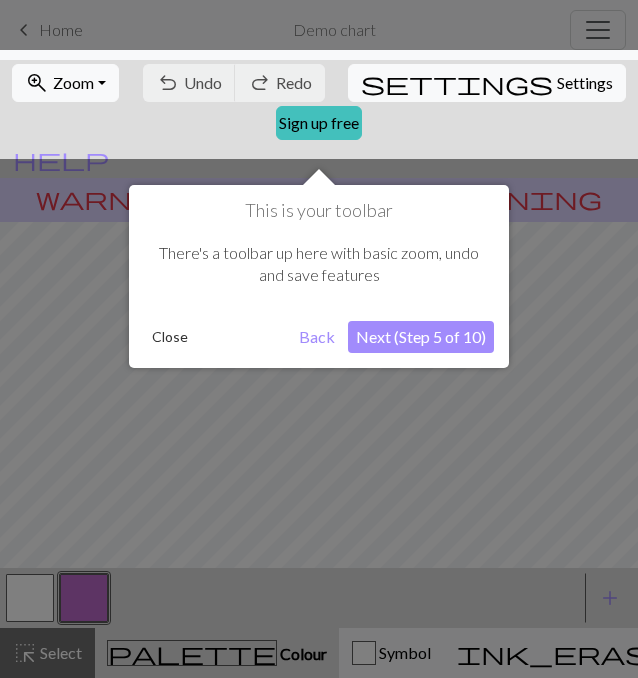 click on "Next (Step 5 of 10)" at bounding box center [421, 337] 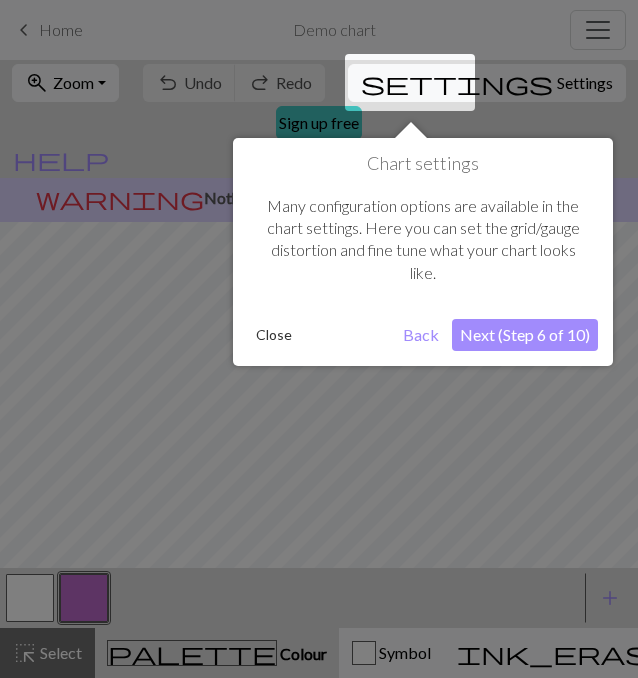 click on "Next (Step 6 of 10)" at bounding box center (525, 335) 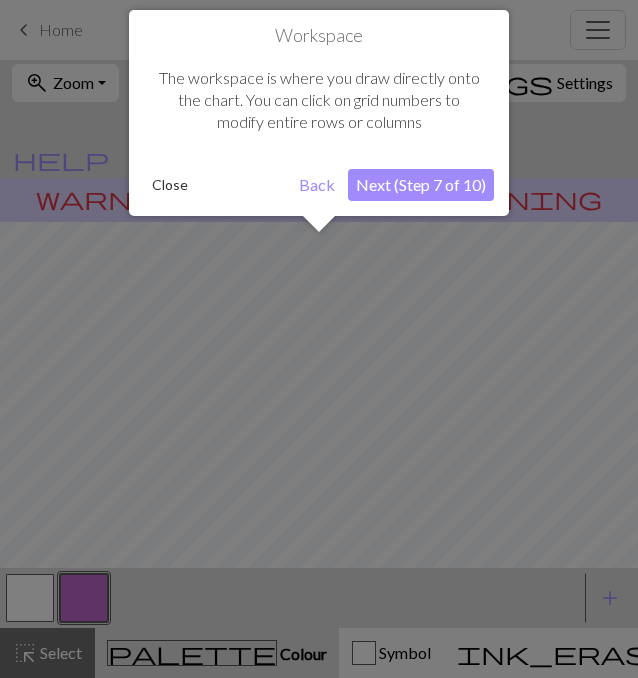 scroll, scrollTop: 119, scrollLeft: 0, axis: vertical 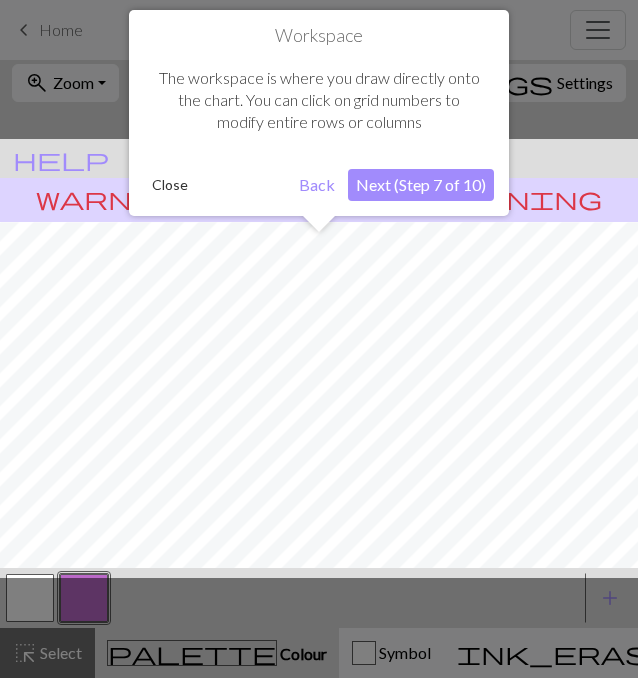 click on "Next (Step 7 of 10)" at bounding box center [421, 185] 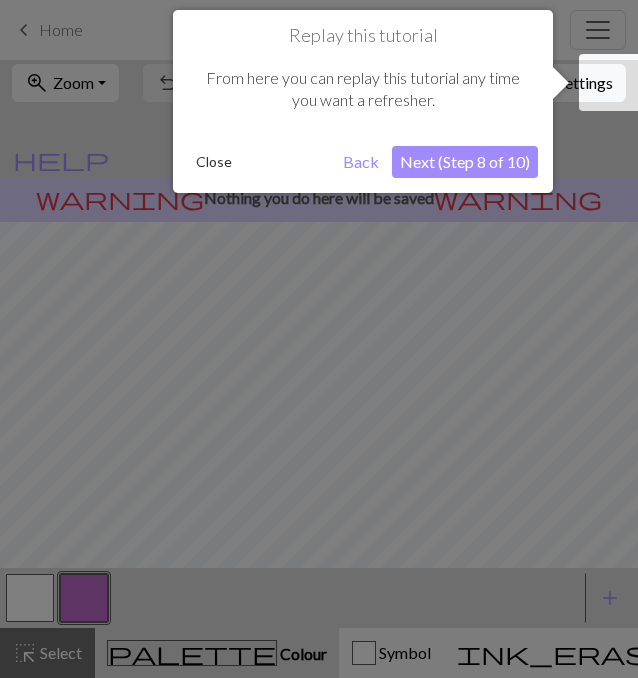 click on "Next (Step 8 of 10)" at bounding box center (465, 162) 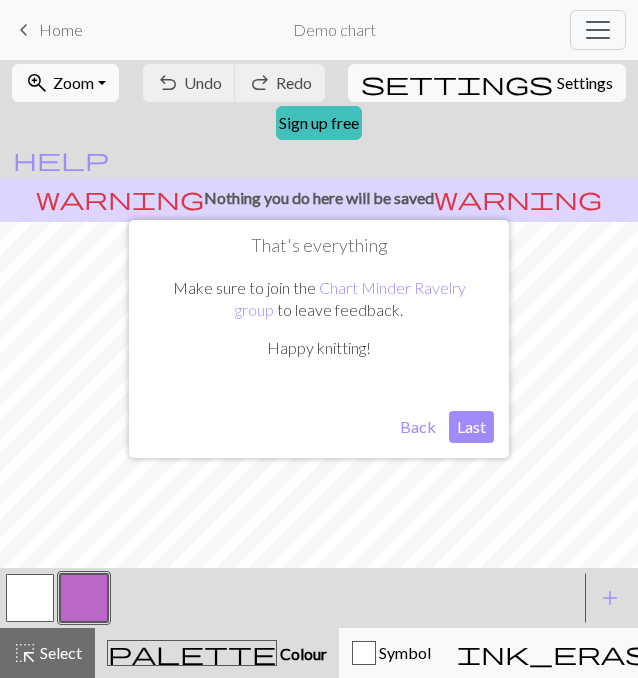 click on "Last" at bounding box center (471, 427) 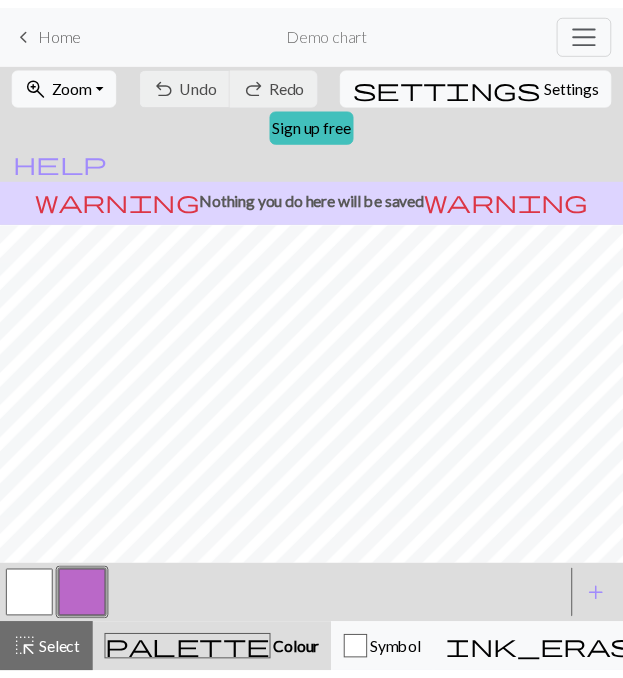 scroll, scrollTop: 16, scrollLeft: 0, axis: vertical 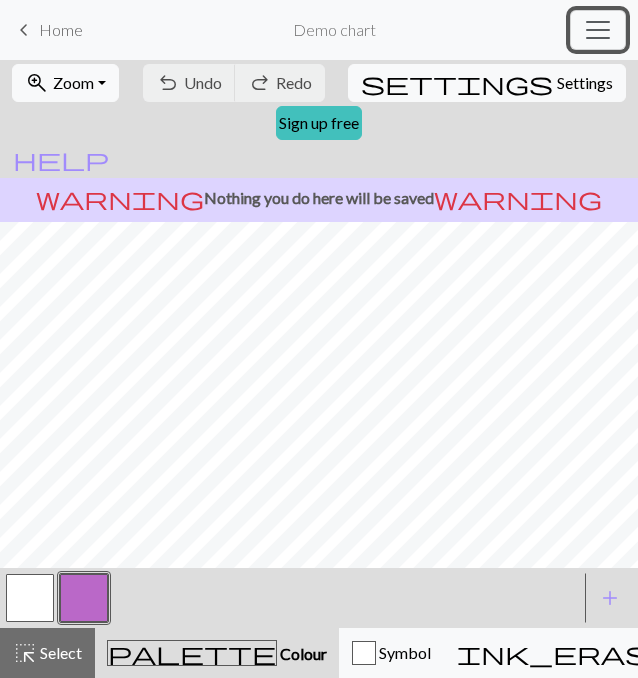 click at bounding box center (598, 30) 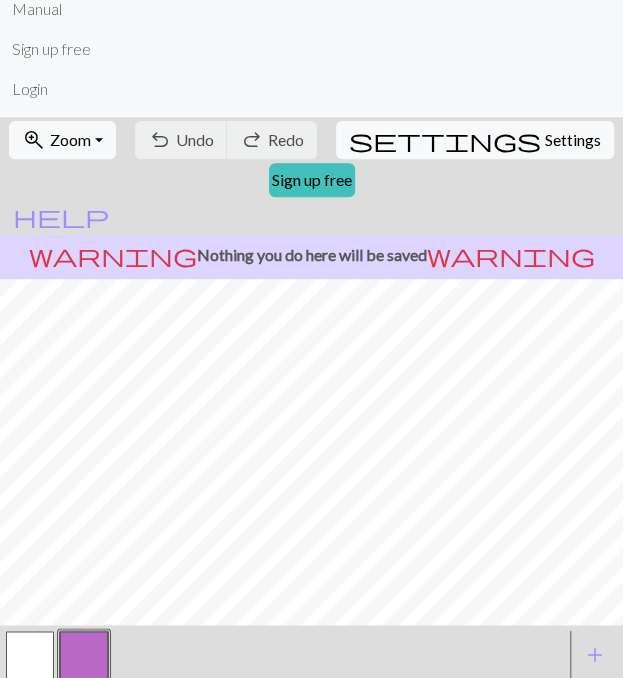 scroll, scrollTop: 155, scrollLeft: 0, axis: vertical 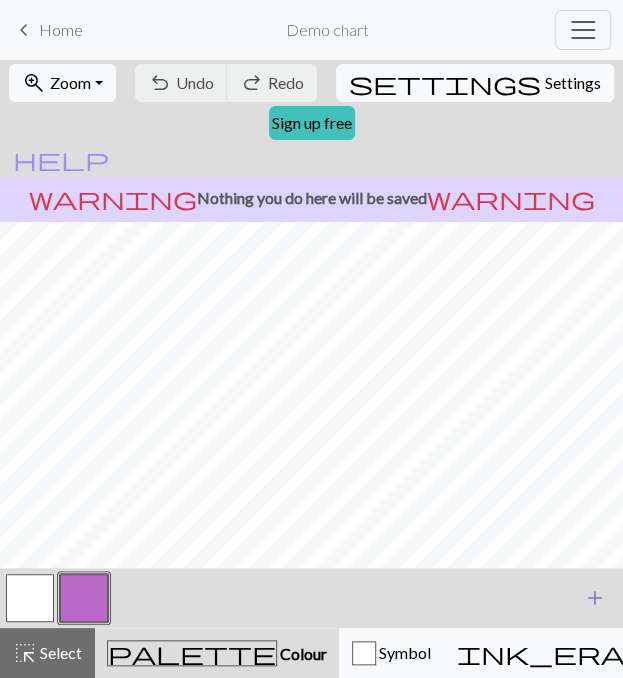 click on "add" at bounding box center [595, 598] 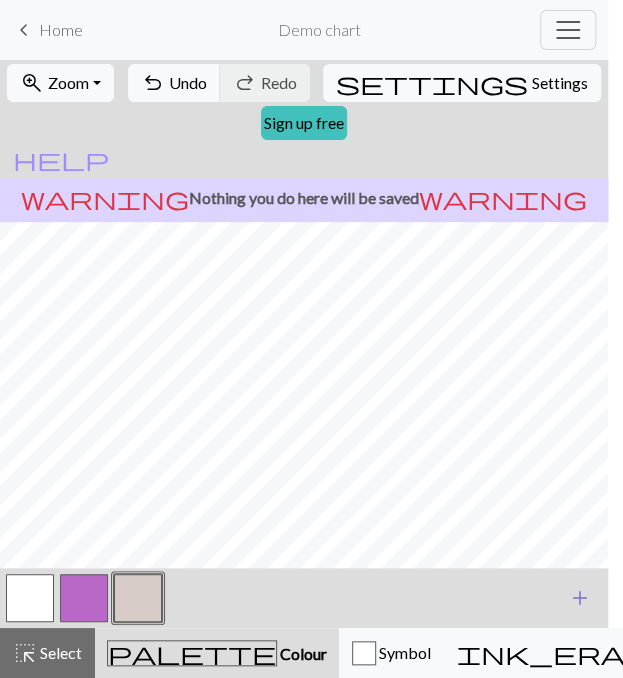 scroll, scrollTop: 0, scrollLeft: 0, axis: both 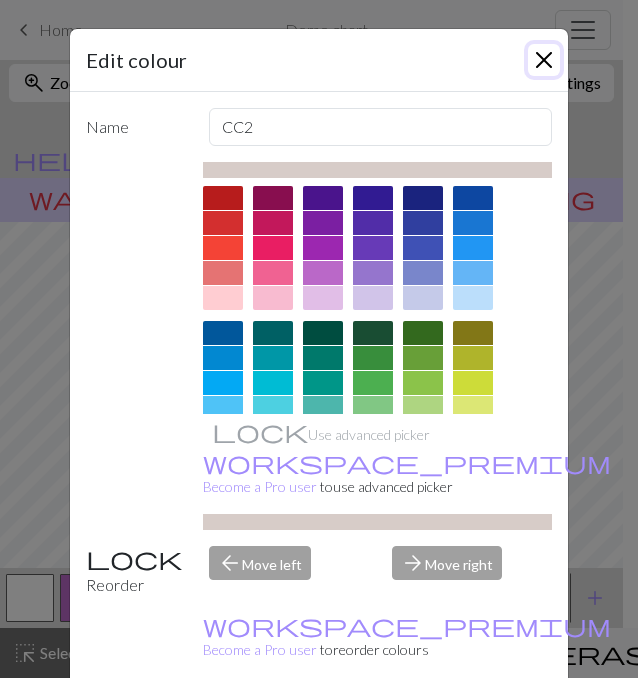click at bounding box center (544, 60) 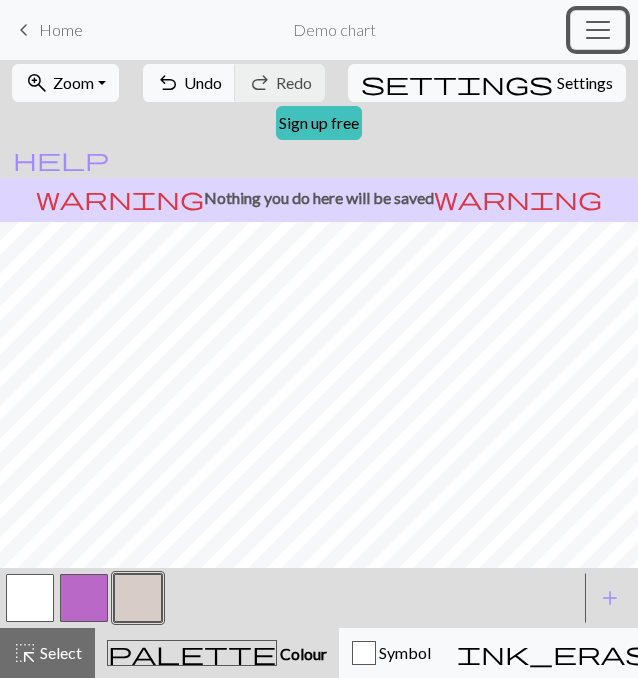 click at bounding box center [598, 30] 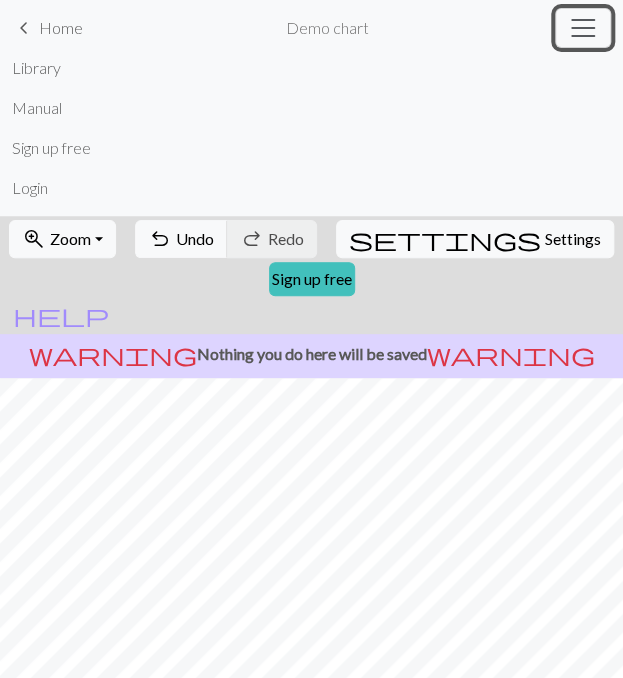 scroll, scrollTop: 155, scrollLeft: 0, axis: vertical 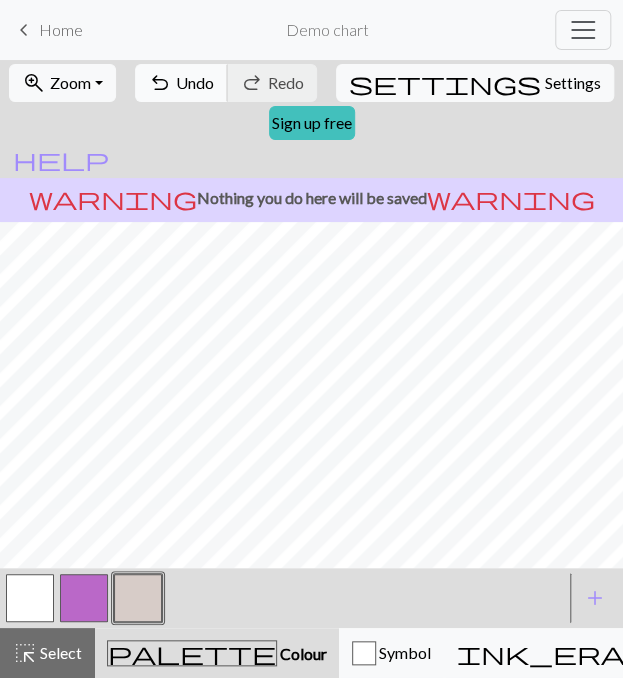click on "undo Undo Undo" at bounding box center [181, 83] 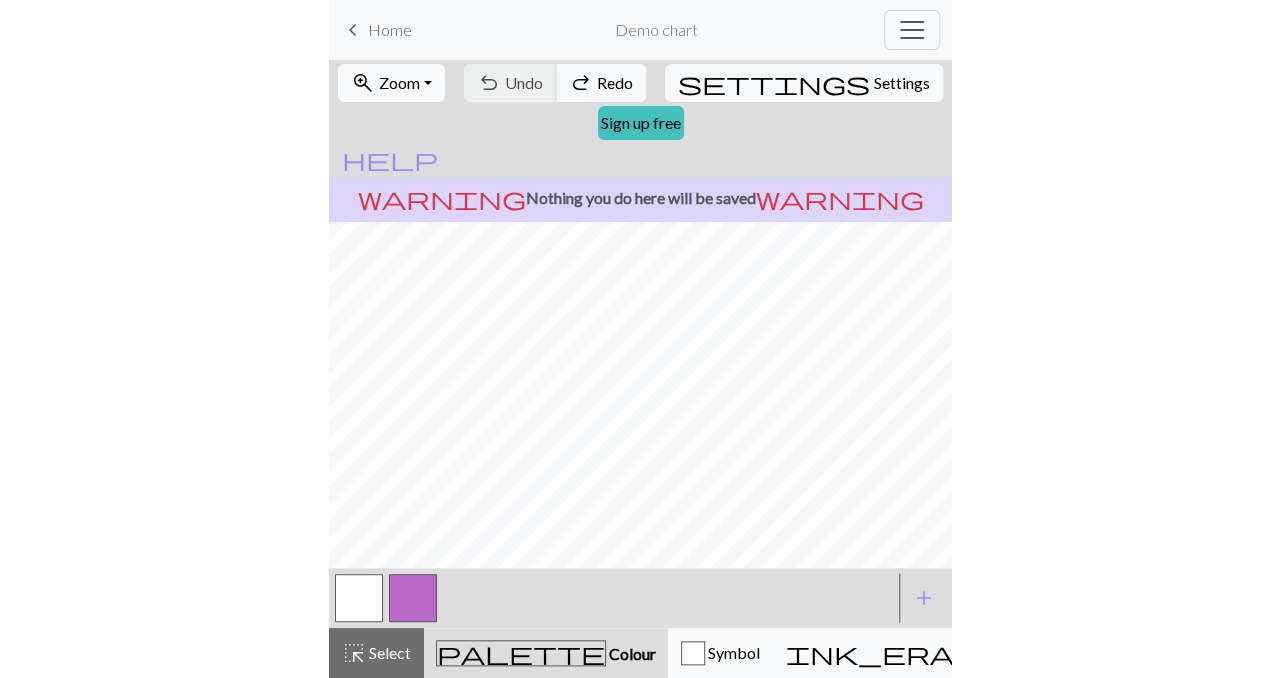scroll, scrollTop: 0, scrollLeft: 0, axis: both 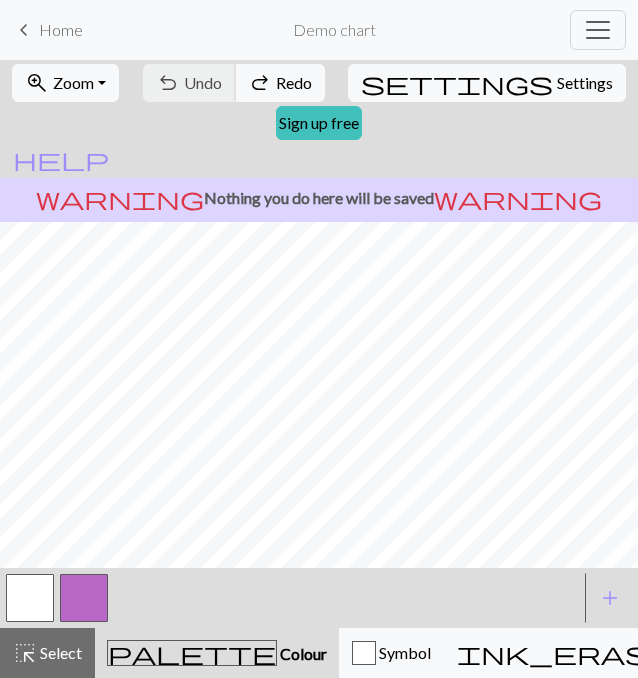click on "undo Undo Undo redo Redo Redo" at bounding box center (234, 83) 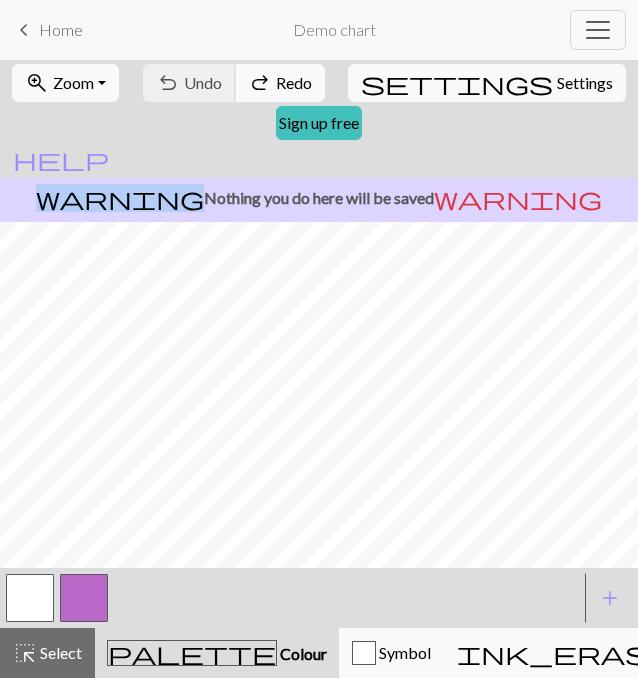 click on "undo Undo Undo redo Redo Redo" at bounding box center [234, 83] 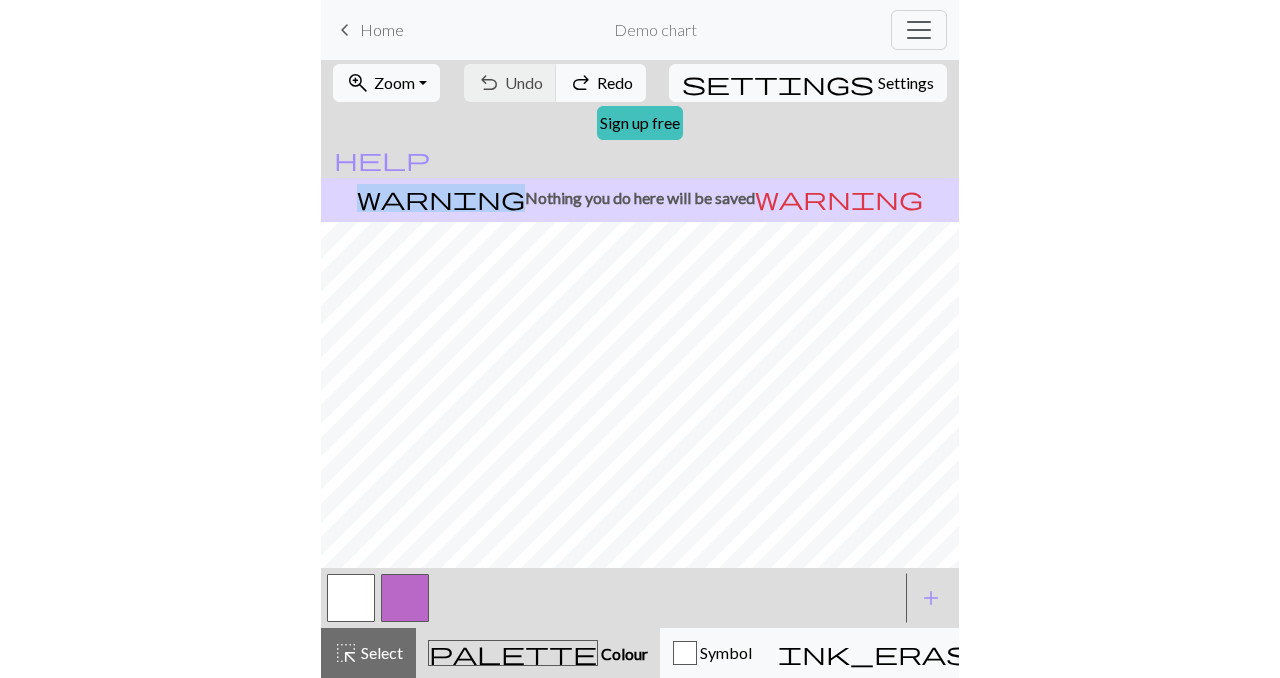 scroll, scrollTop: 0, scrollLeft: 0, axis: both 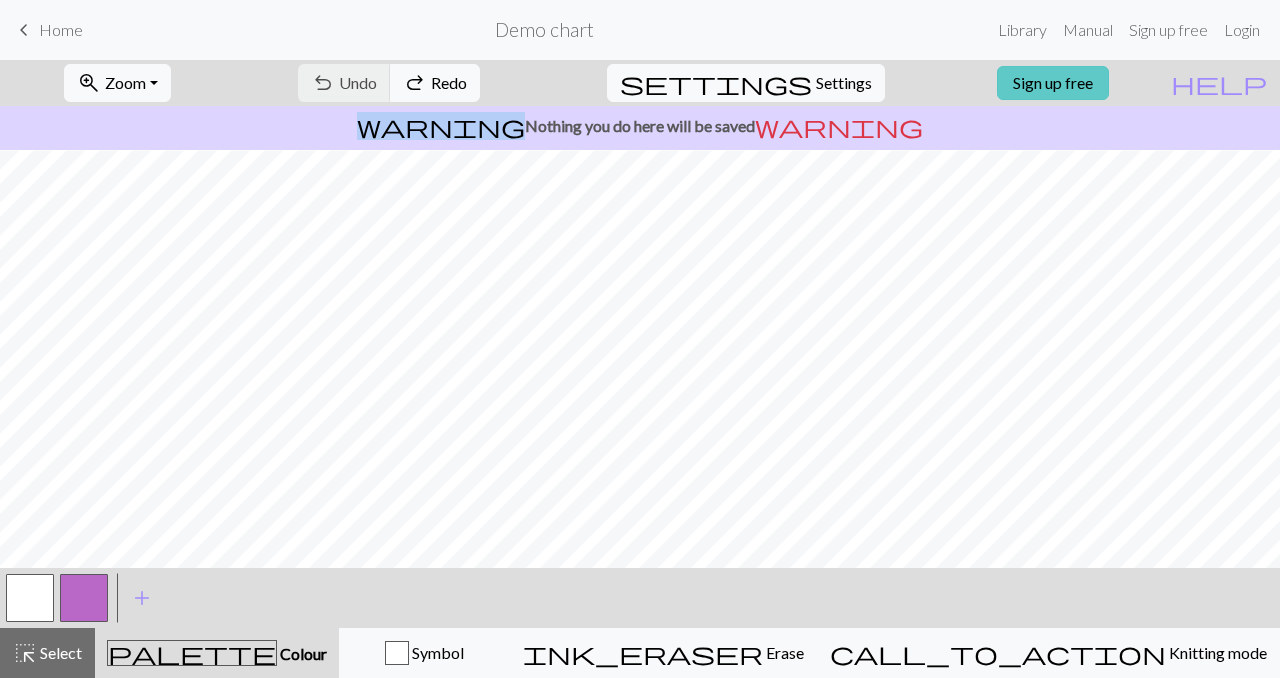 click on "Sign up free" at bounding box center (1053, 83) 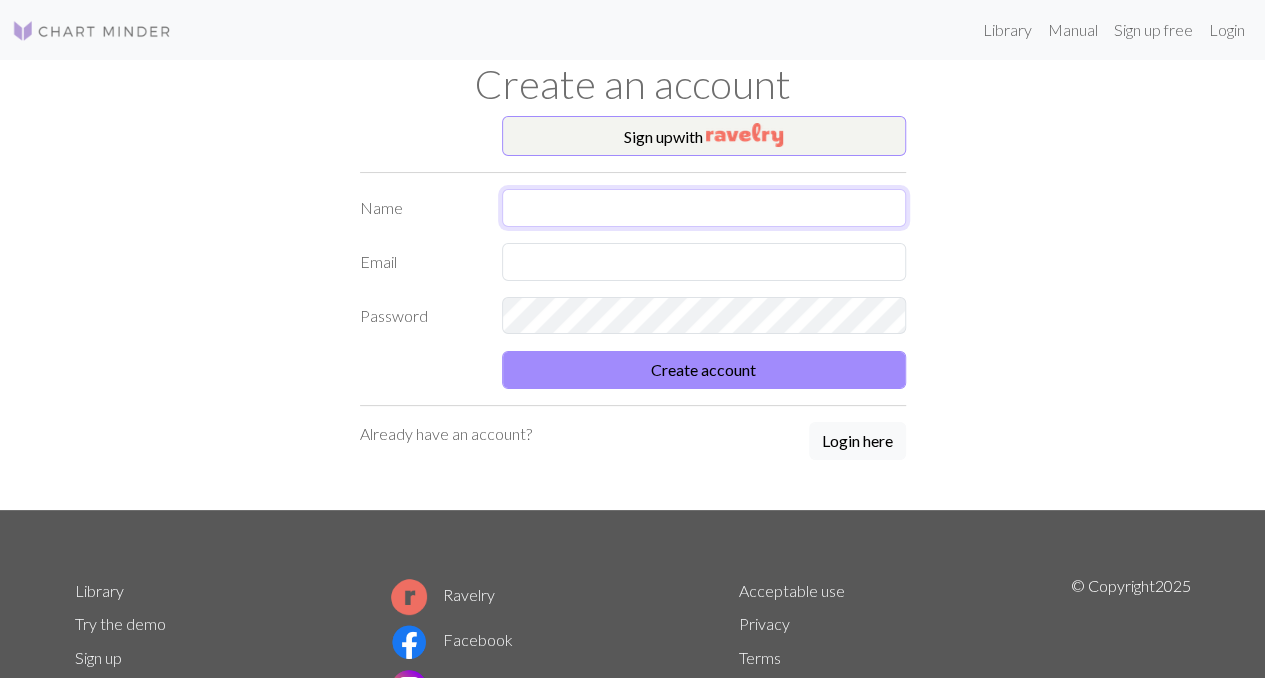 click at bounding box center [704, 208] 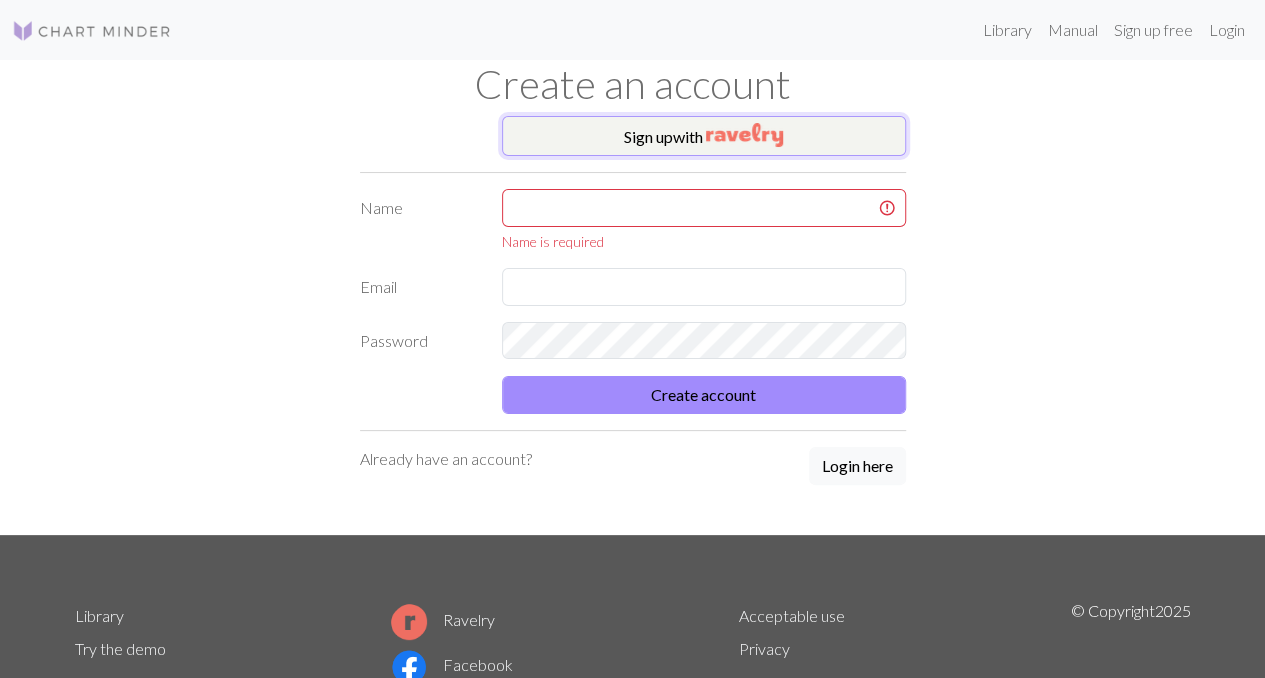 click at bounding box center (744, 135) 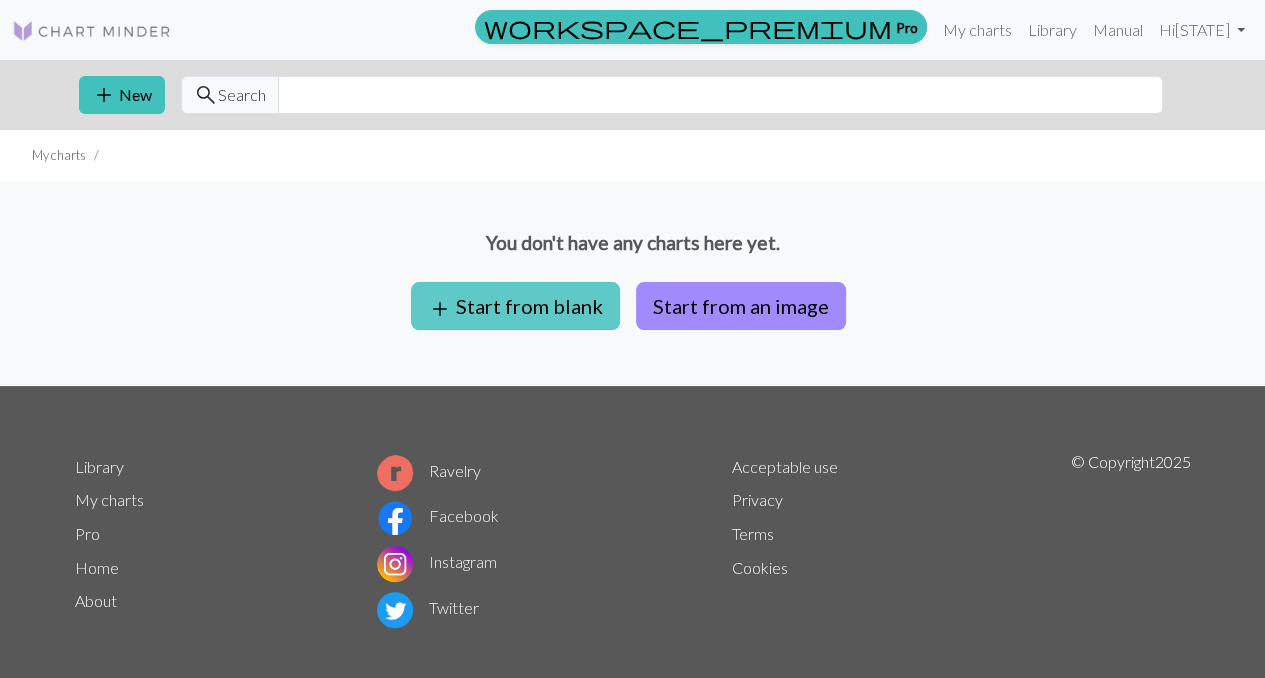 click on "add   Start from blank" at bounding box center [515, 306] 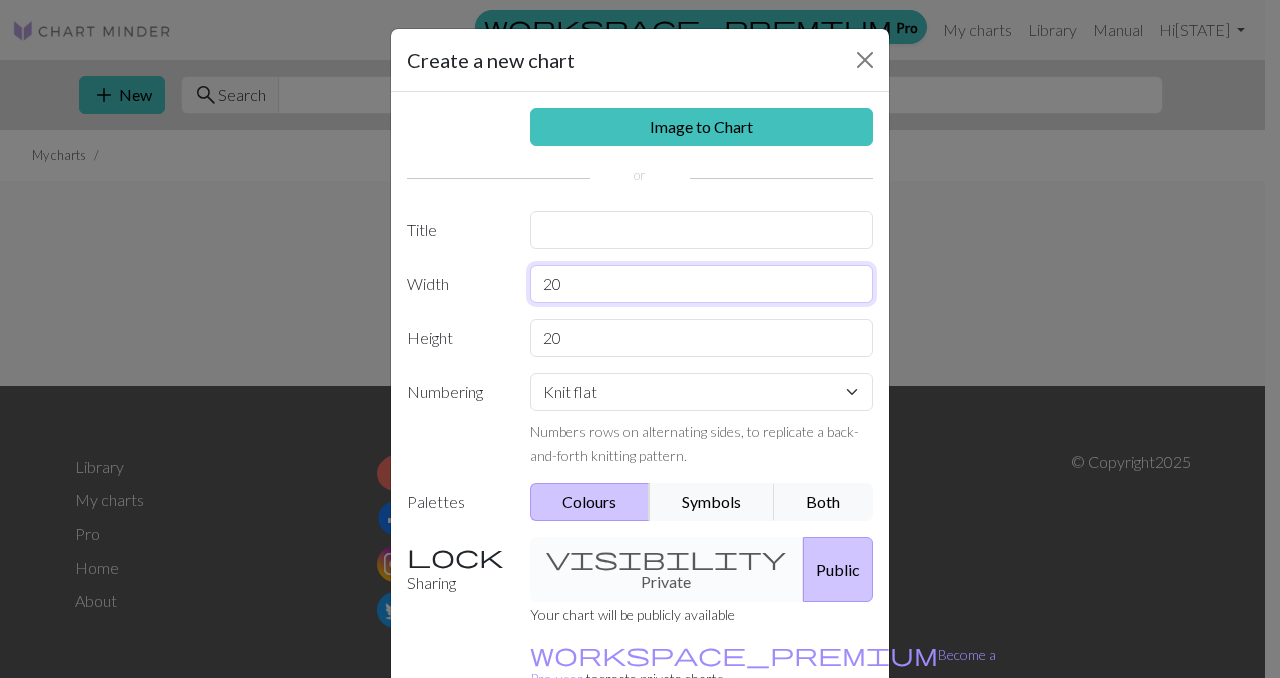 click on "20" at bounding box center [702, 284] 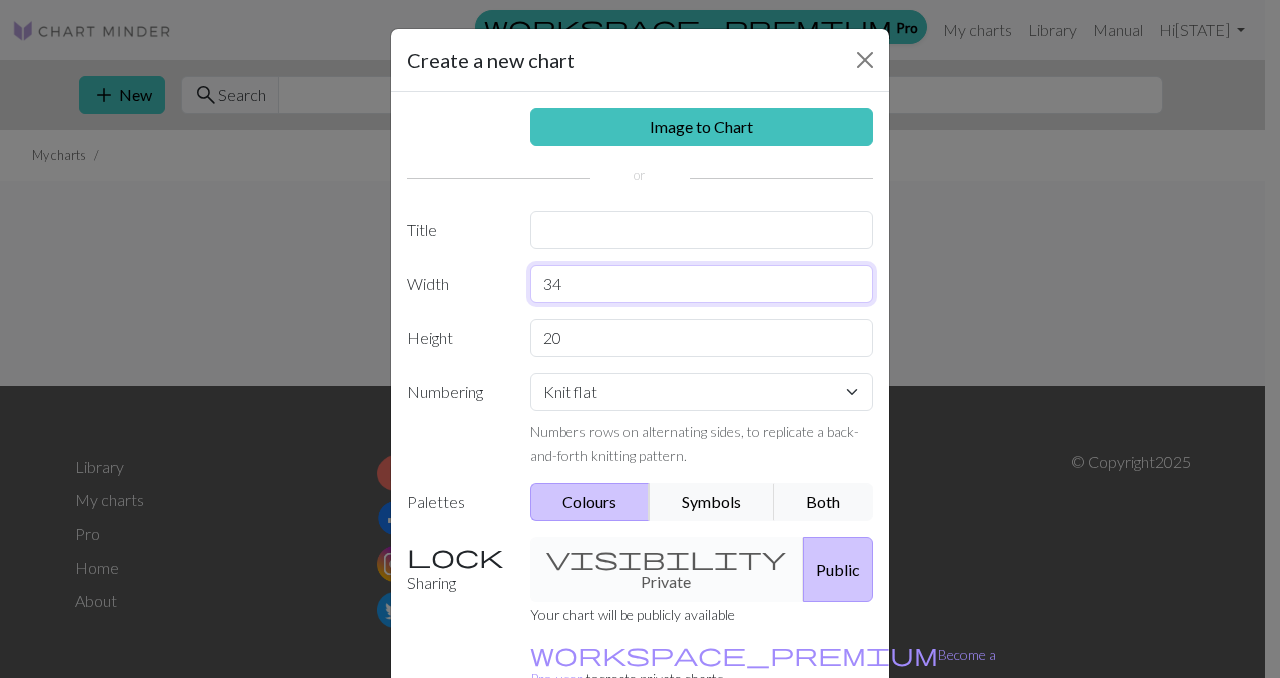 type on "34" 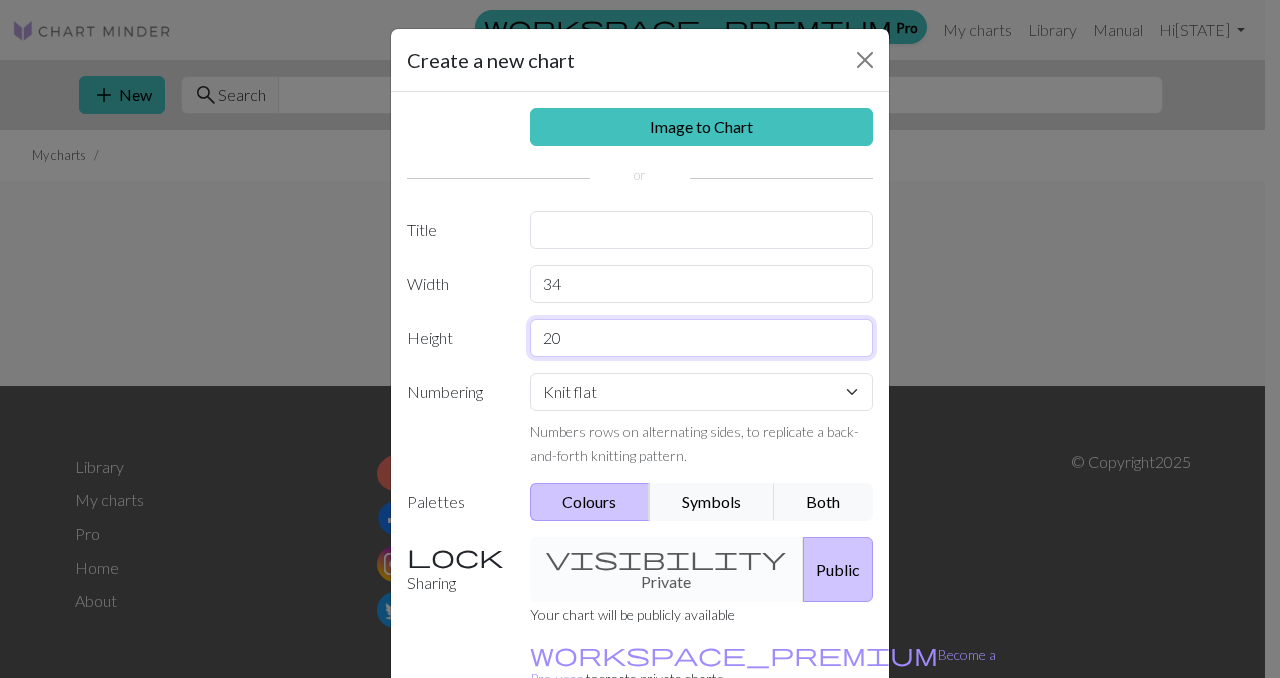 click on "20" at bounding box center [702, 338] 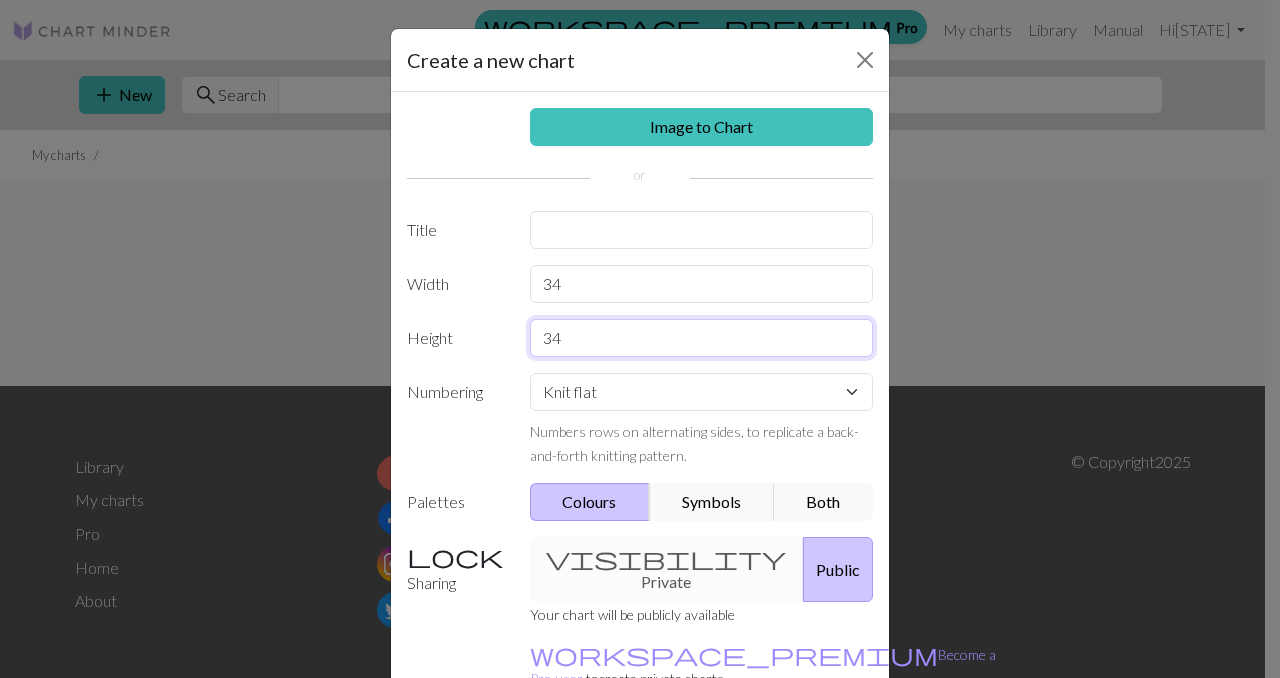 type on "34" 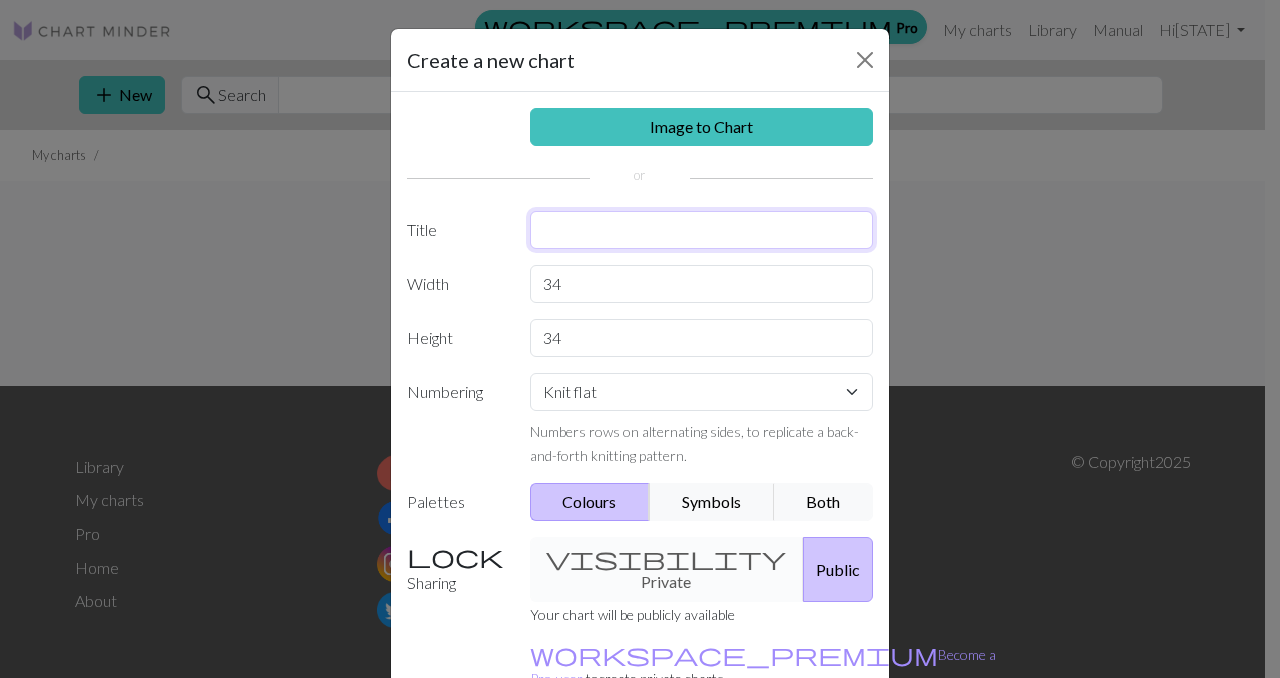 click at bounding box center (702, 230) 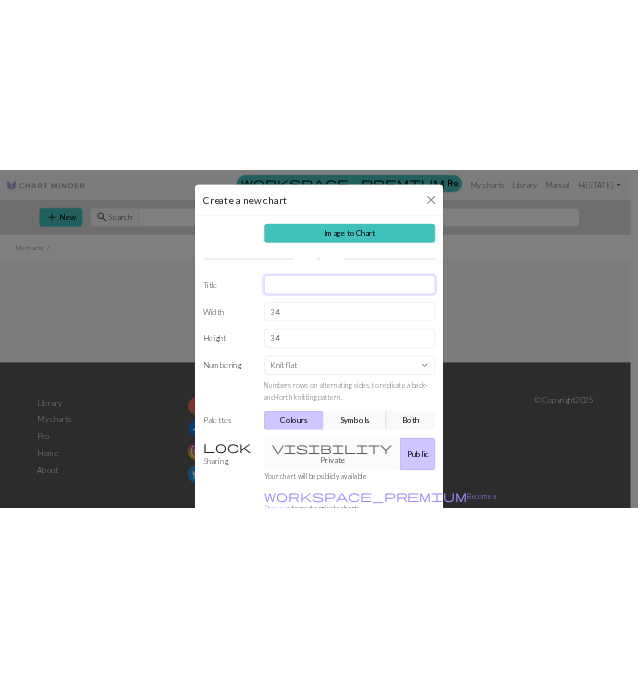 scroll, scrollTop: 108, scrollLeft: 0, axis: vertical 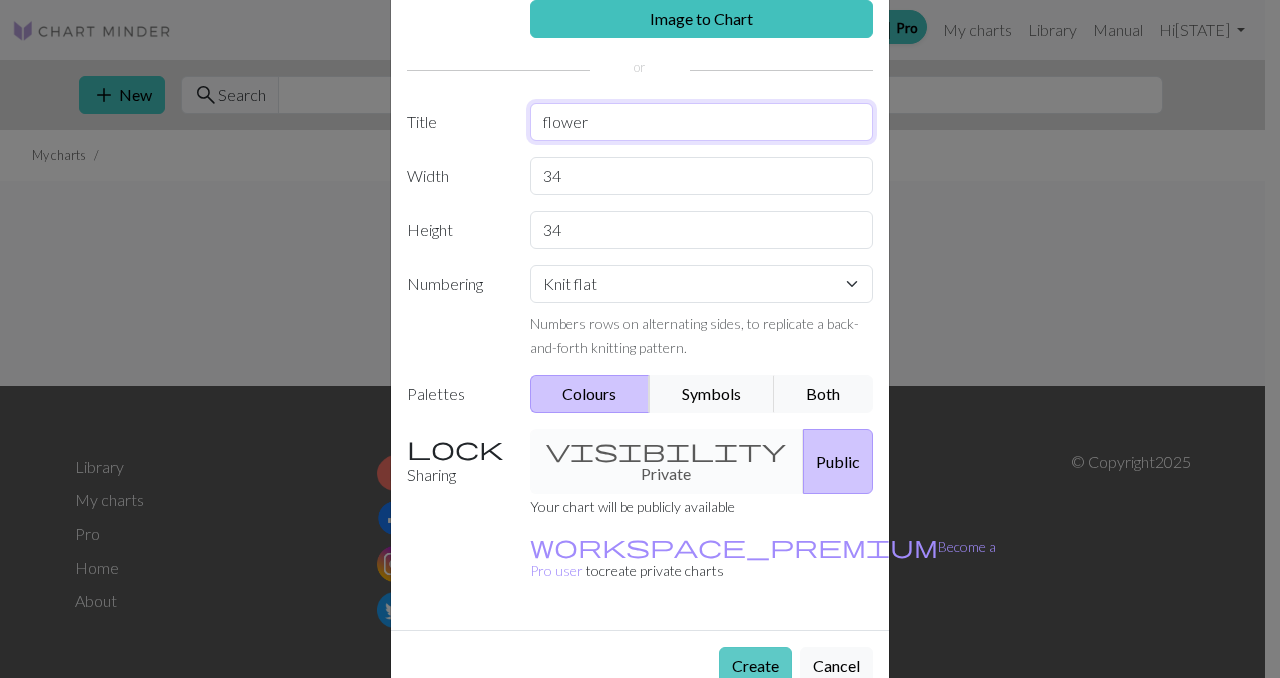 type on "flower" 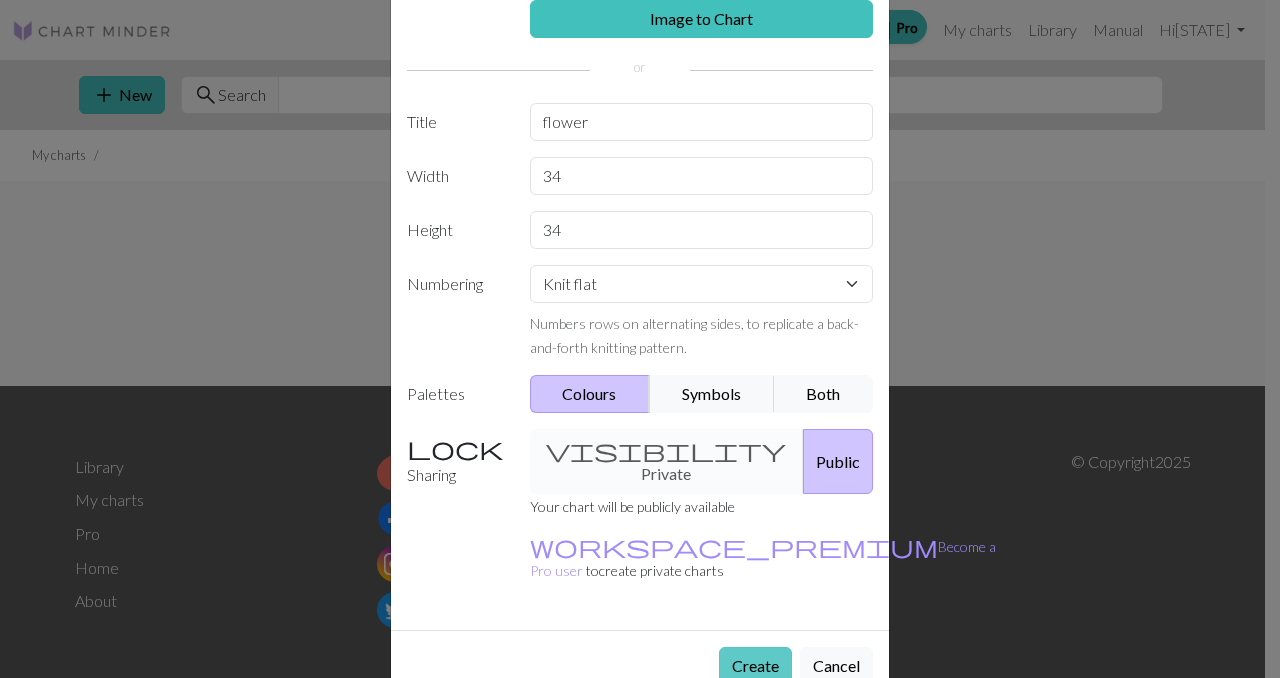click on "Create" at bounding box center [755, 666] 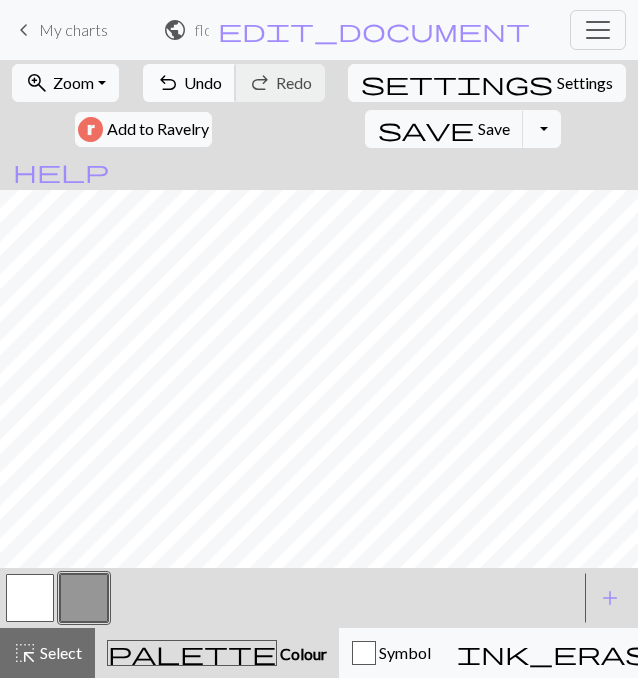 click on "undo" at bounding box center (168, 83) 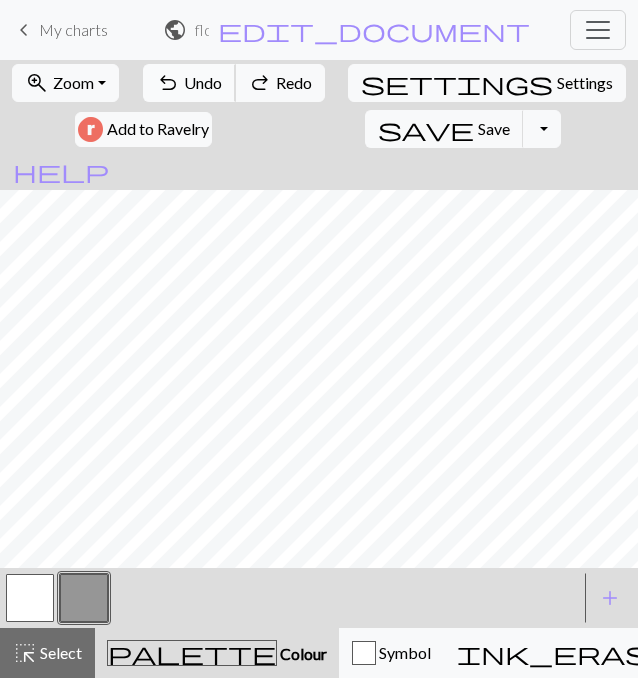 click on "undo" at bounding box center [168, 83] 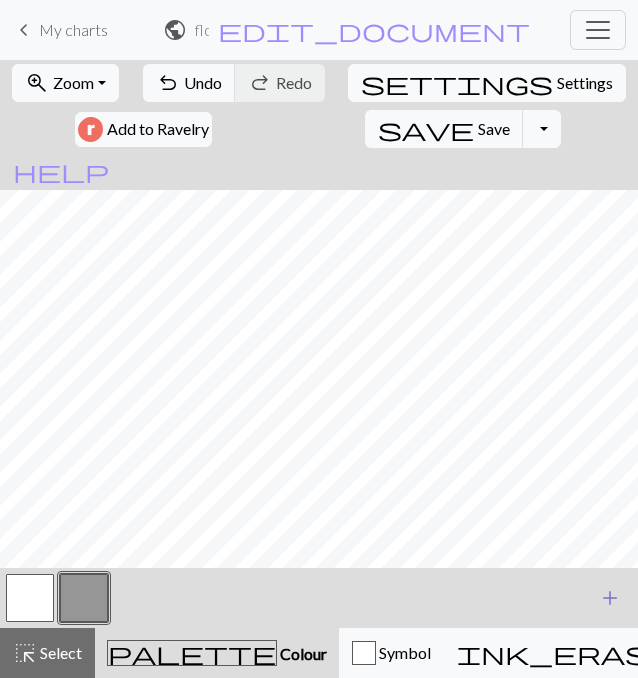 click on "add" at bounding box center (610, 598) 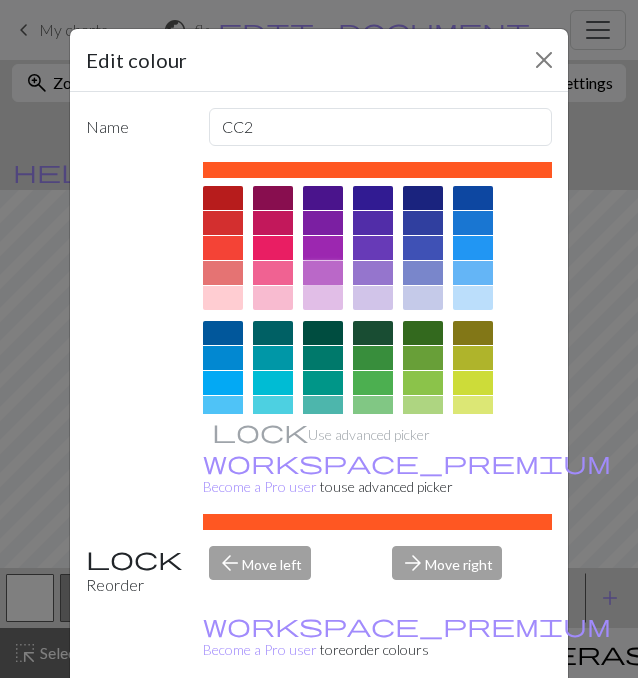 click at bounding box center (323, 273) 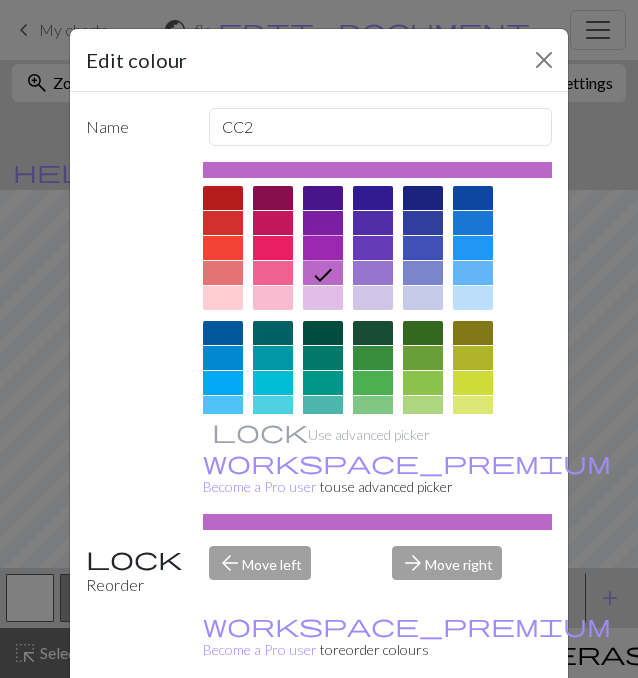 click at bounding box center (323, 248) 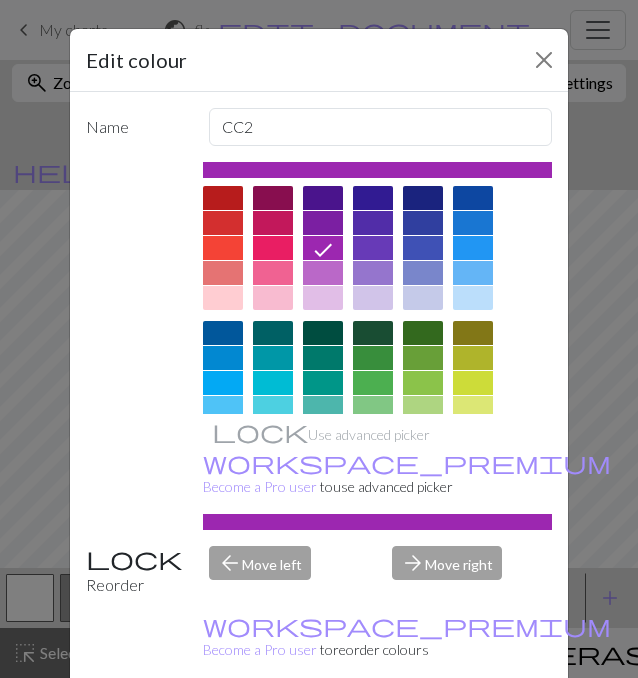 click on "Done" at bounding box center [439, 729] 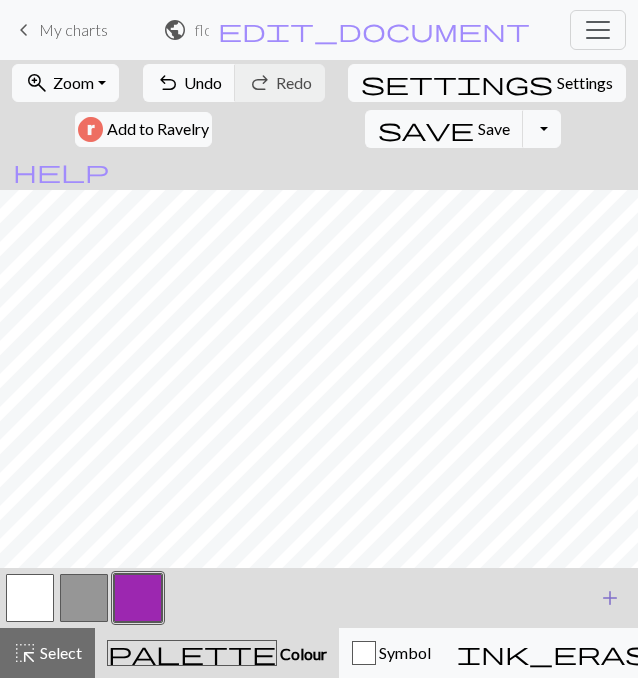 click on "add" at bounding box center [610, 598] 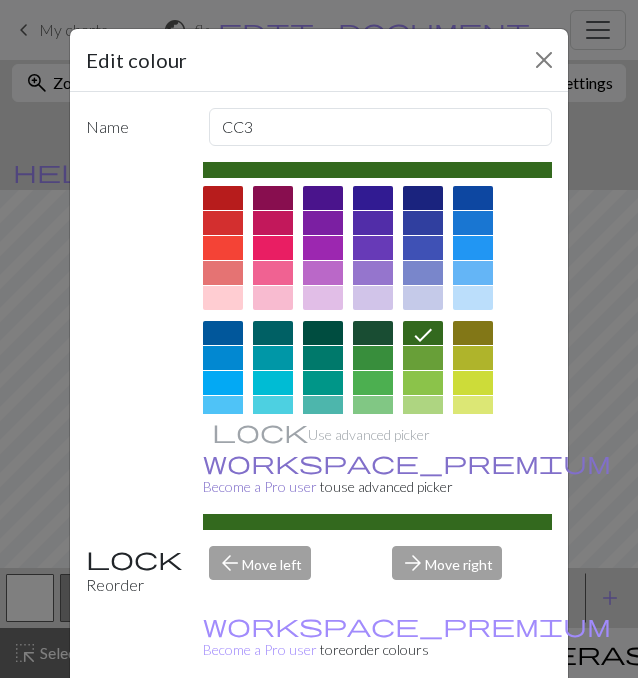 scroll, scrollTop: 47, scrollLeft: 0, axis: vertical 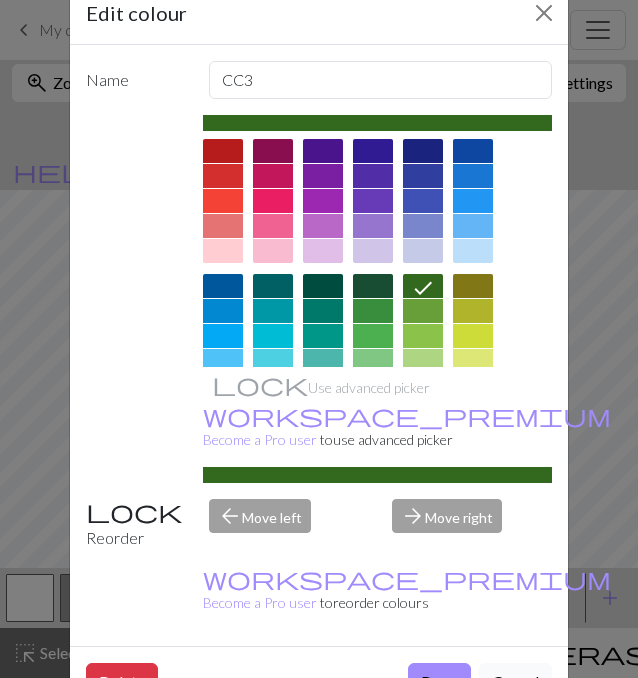 click on "Cancel" at bounding box center [515, 682] 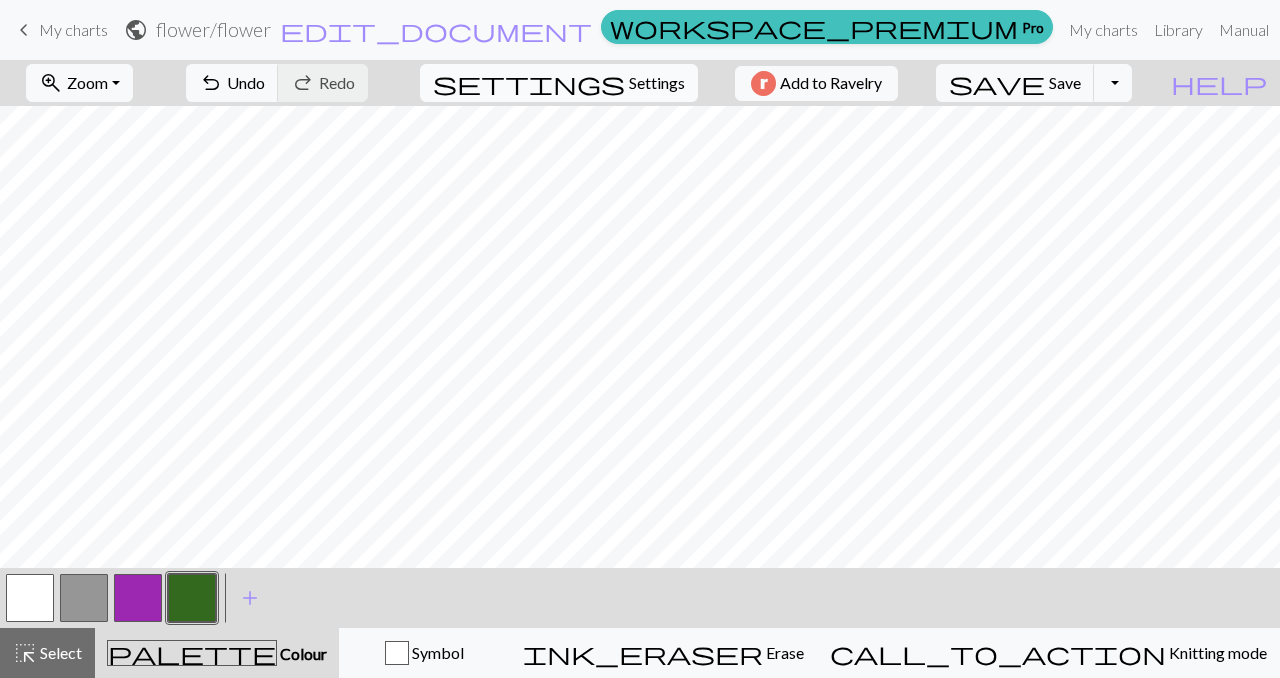 click on "settings" at bounding box center (529, 83) 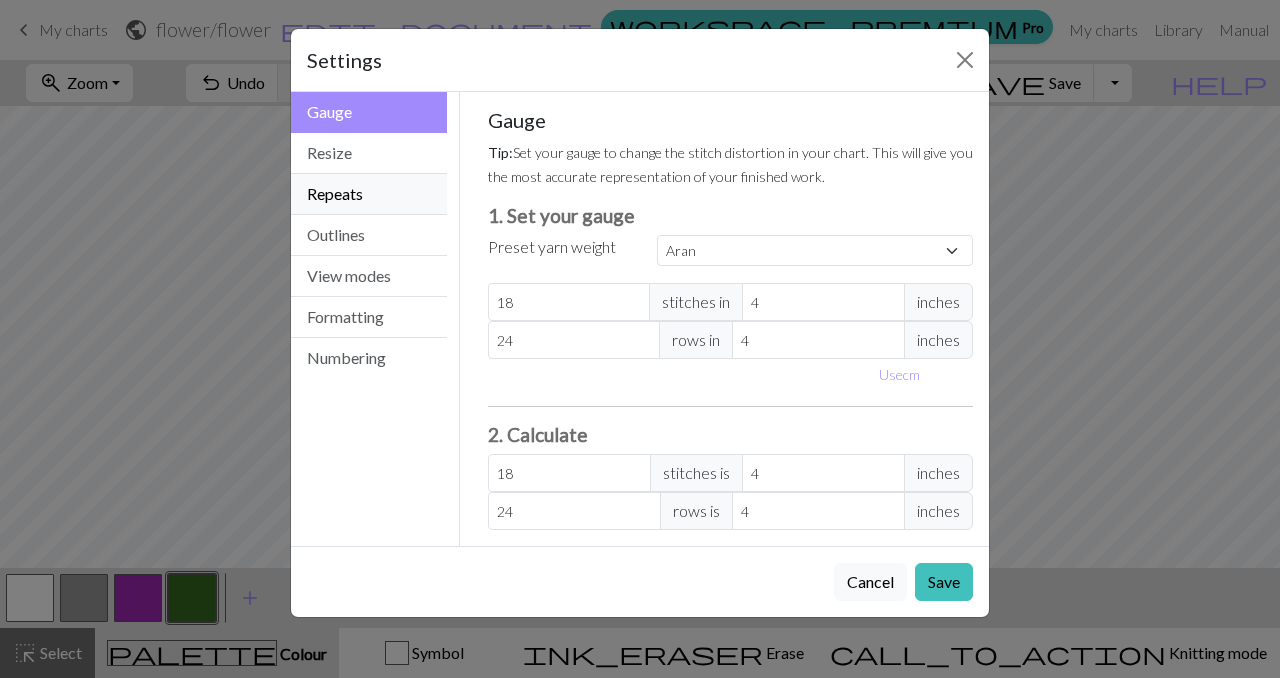 click on "Repeats" at bounding box center [369, 194] 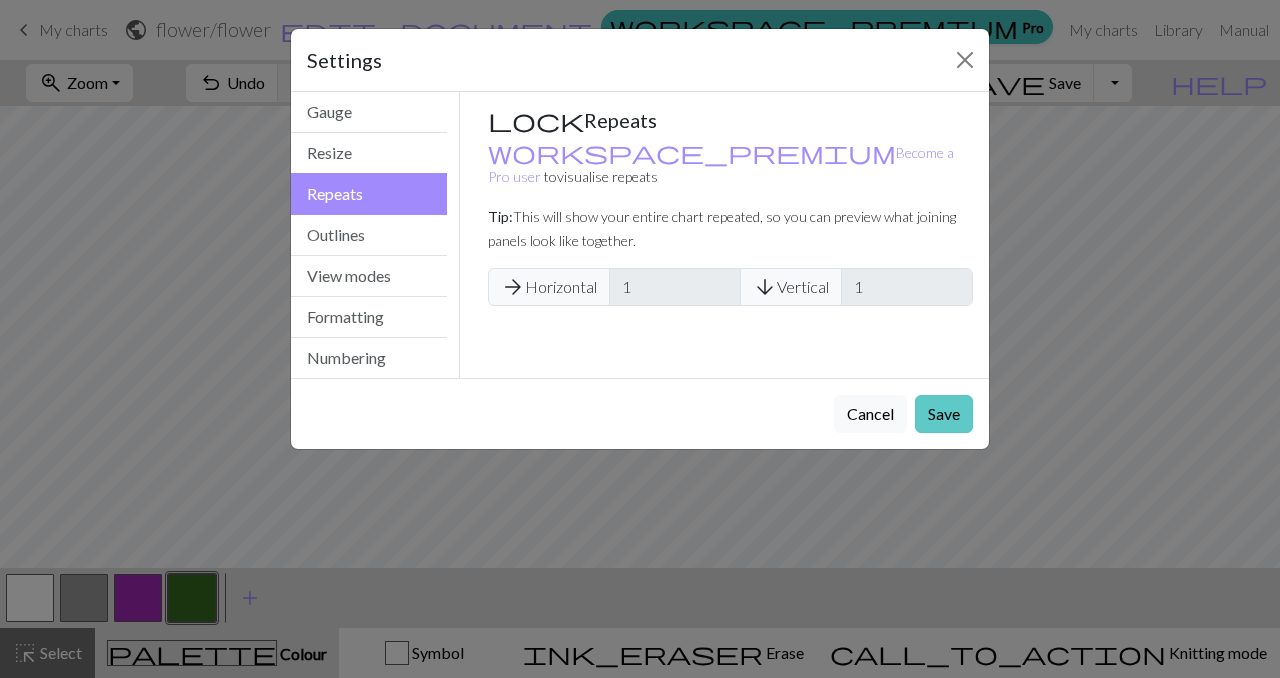 click on "Save" at bounding box center [944, 414] 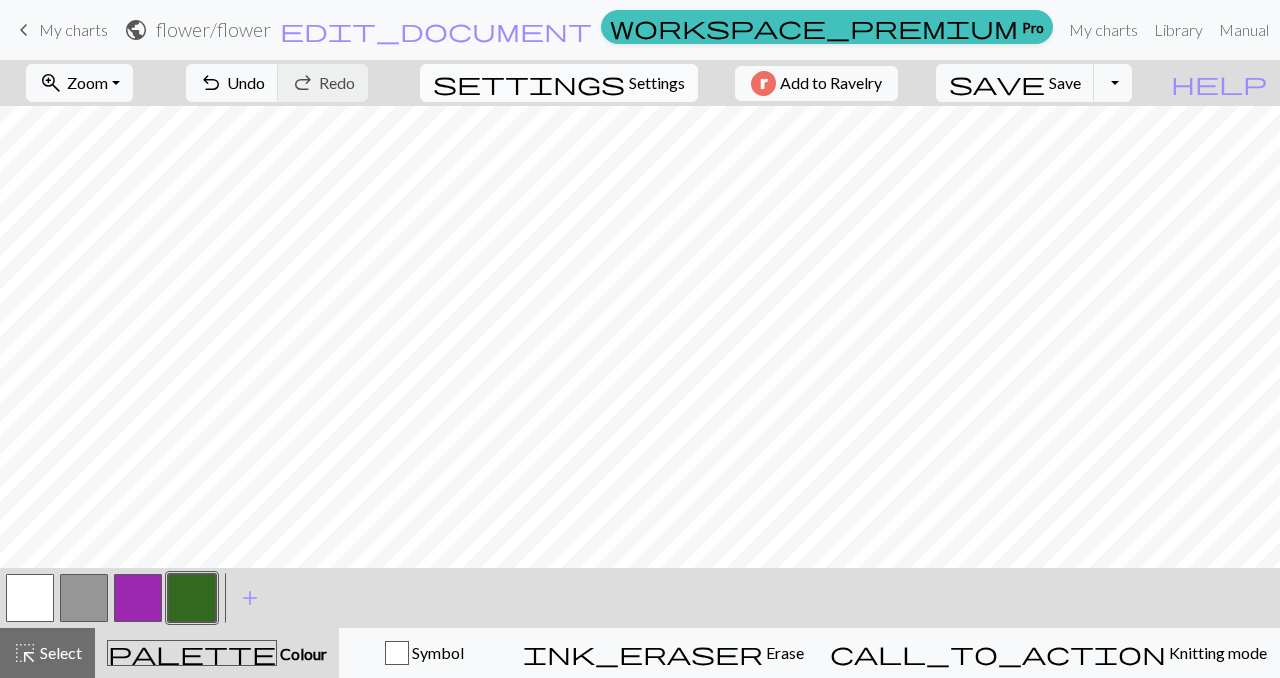 click on "Settings" at bounding box center (657, 83) 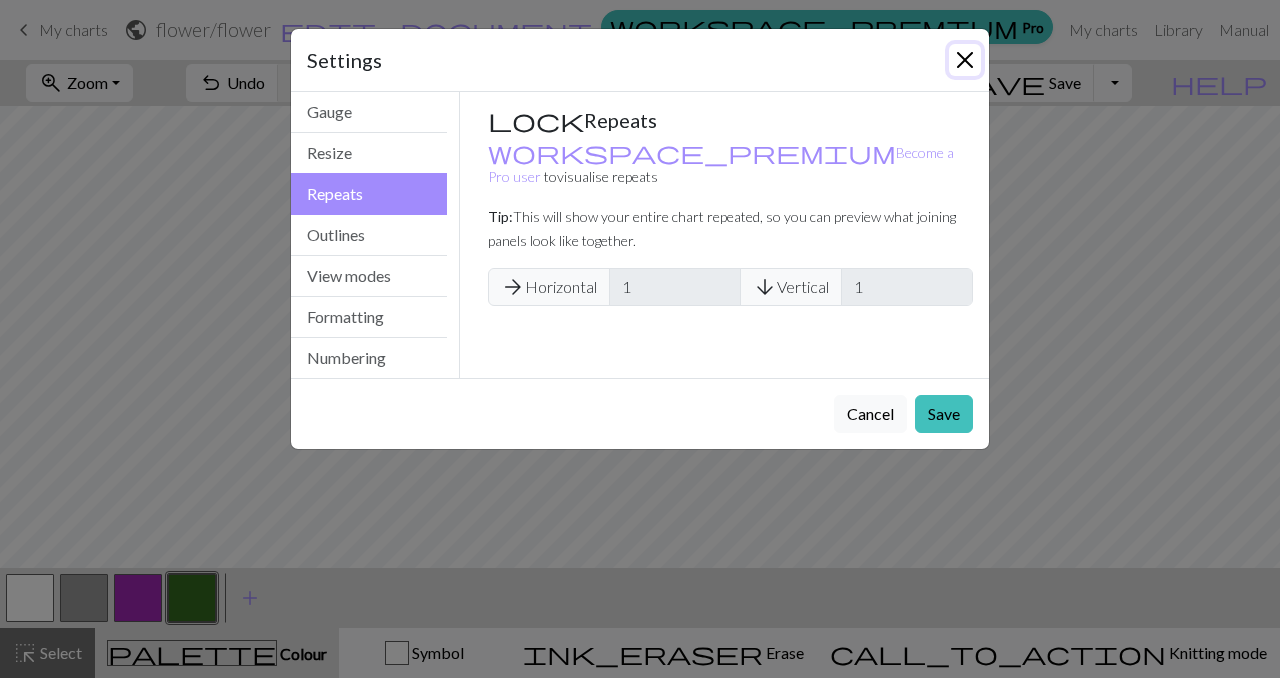click at bounding box center [965, 60] 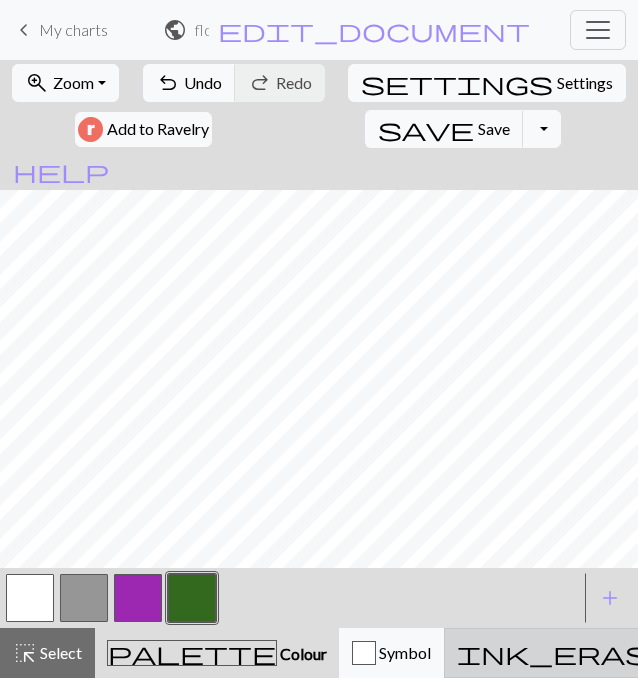 click on "Erase" at bounding box center [717, 652] 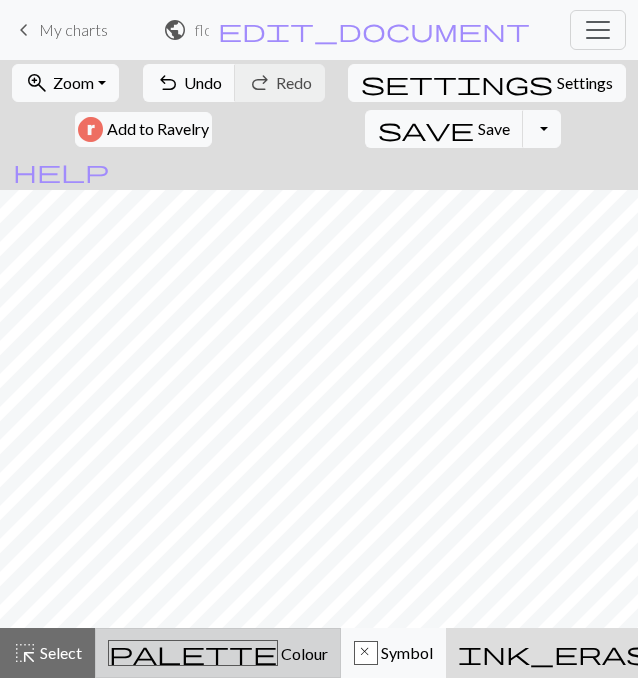 click on "Colour" at bounding box center [303, 653] 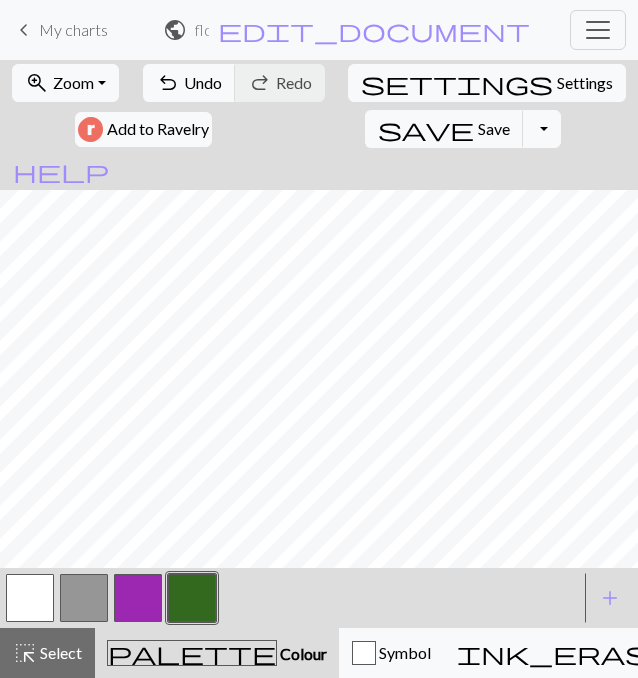 click at bounding box center [138, 598] 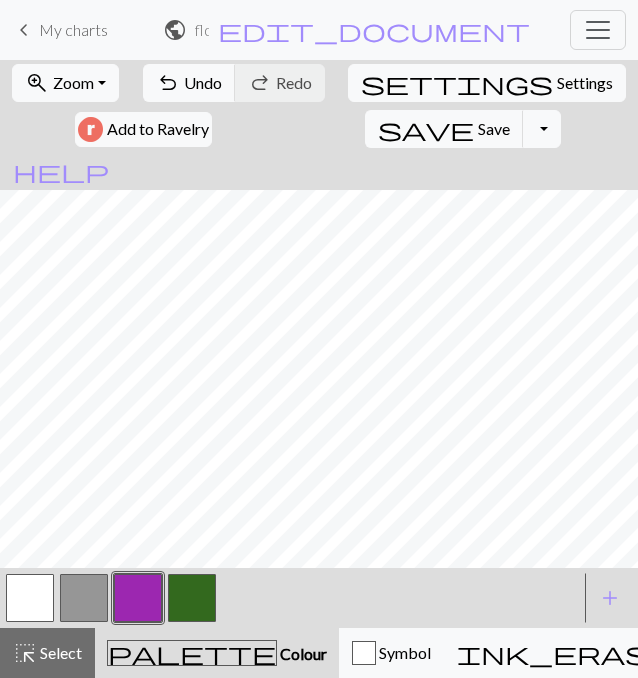 type 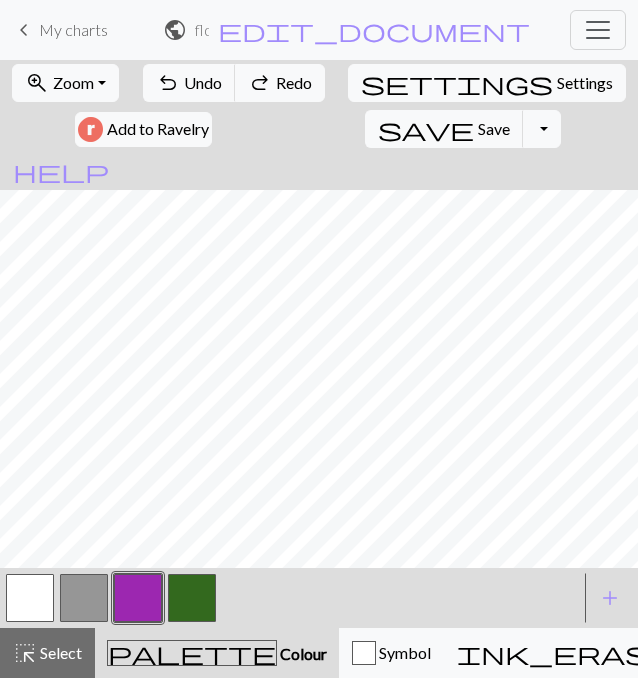 click at bounding box center [30, 598] 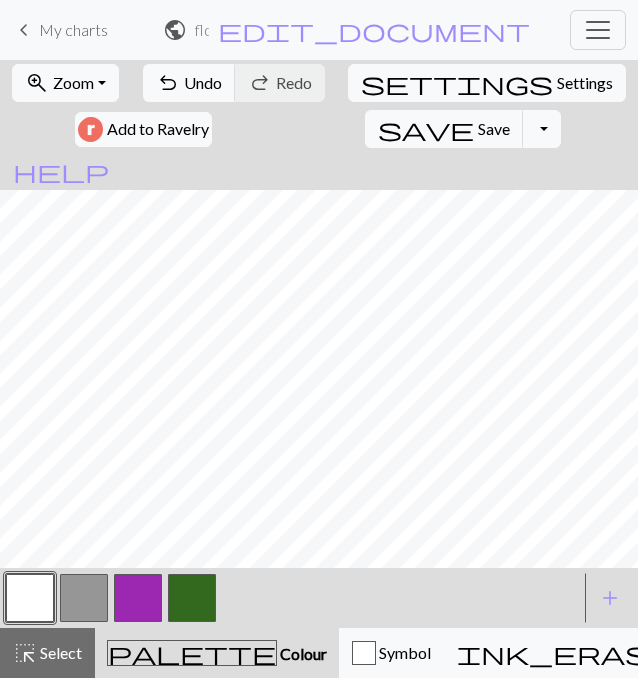 click at bounding box center (138, 598) 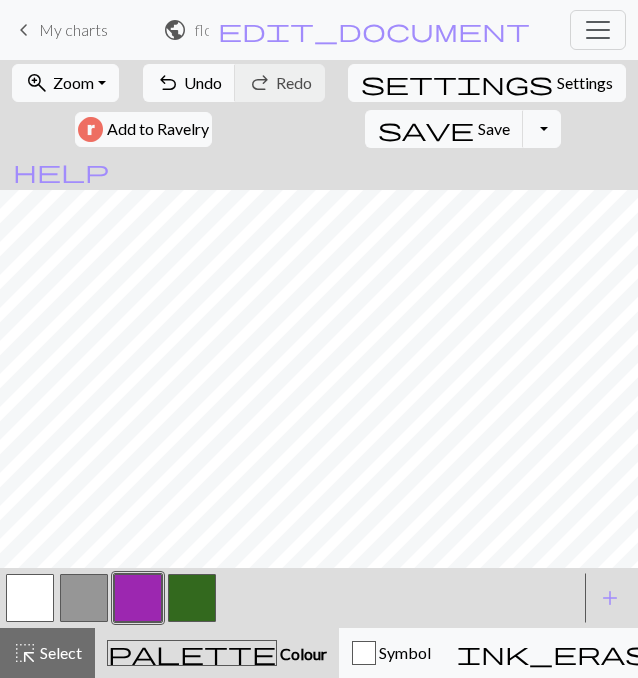 click on "zoom_in Zoom Zoom Fit all Fit width Fit height 50% 100% 150% 200% undo Undo Undo redo Redo Redo settings  Settings    Add to Ravelry save Save Save Toggle Dropdown file_copy  Save a copy save_alt  Download help Show me around < > add Add a  colour highlight_alt   Select   Select palette   Colour   Colour   Symbol ink_eraser   Erase   Erase call_to_action   Knitting mode   Knitting mode" at bounding box center [319, 369] 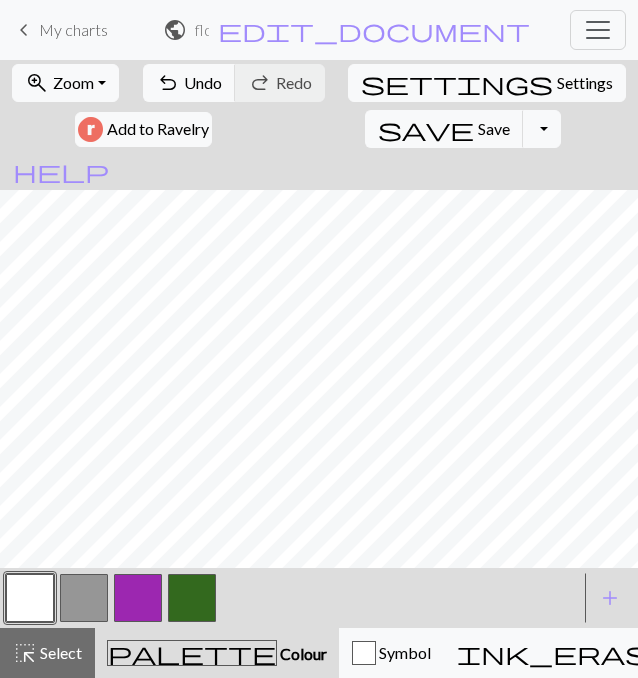 click at bounding box center (138, 598) 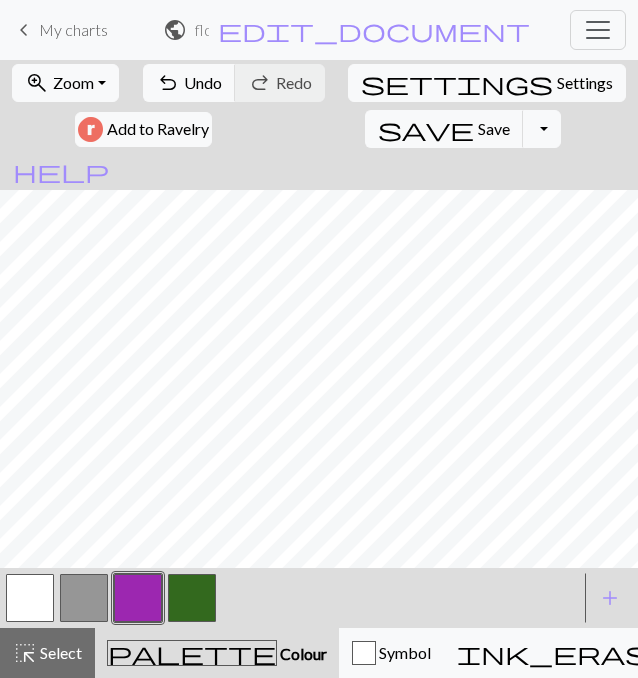click at bounding box center [30, 598] 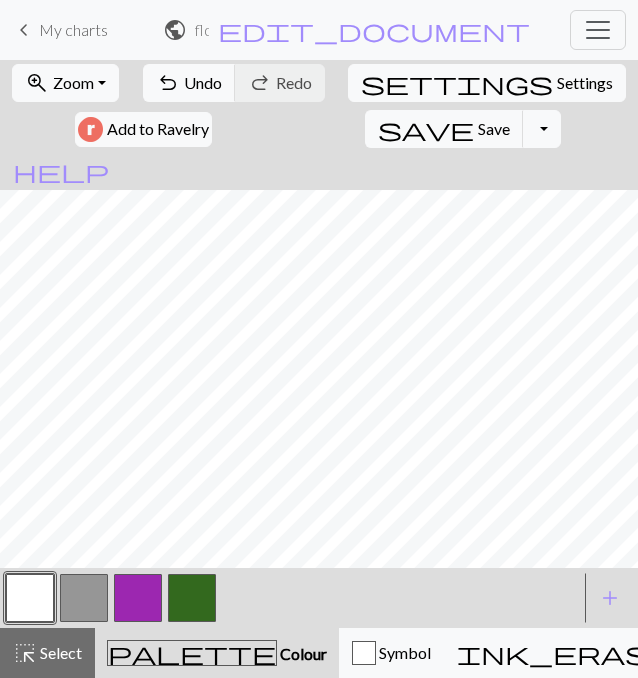 click at bounding box center (138, 598) 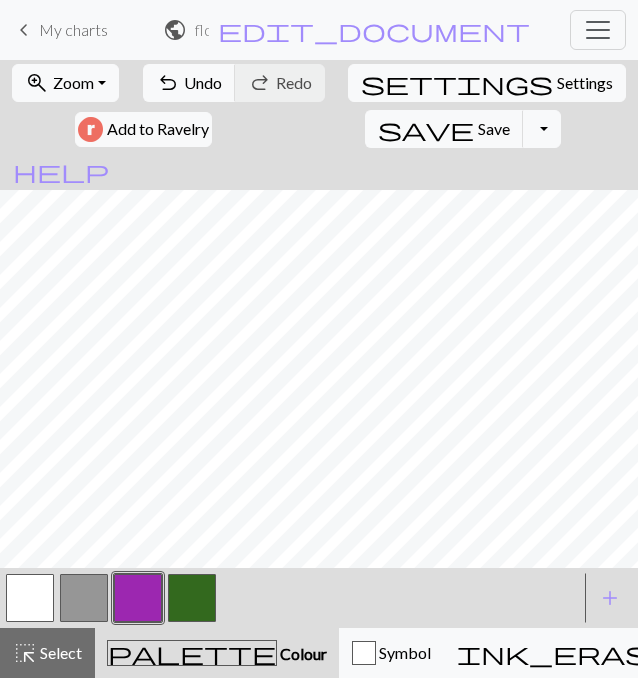 click at bounding box center [30, 598] 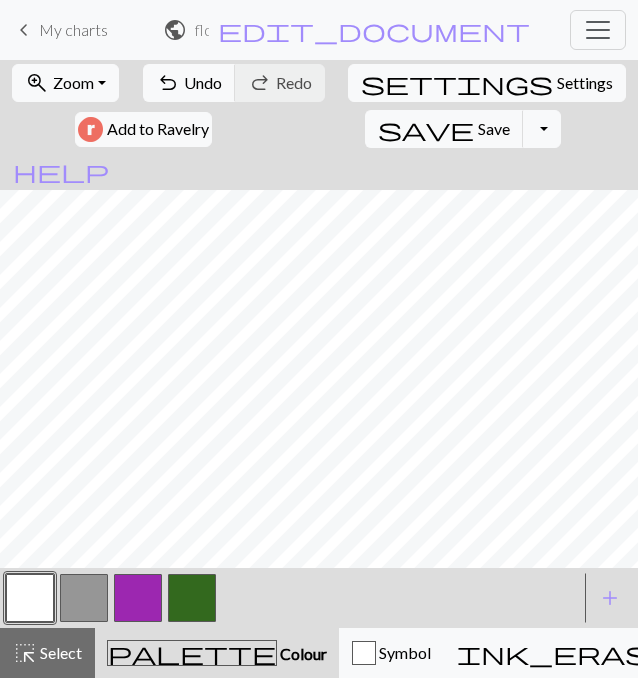 click at bounding box center (138, 598) 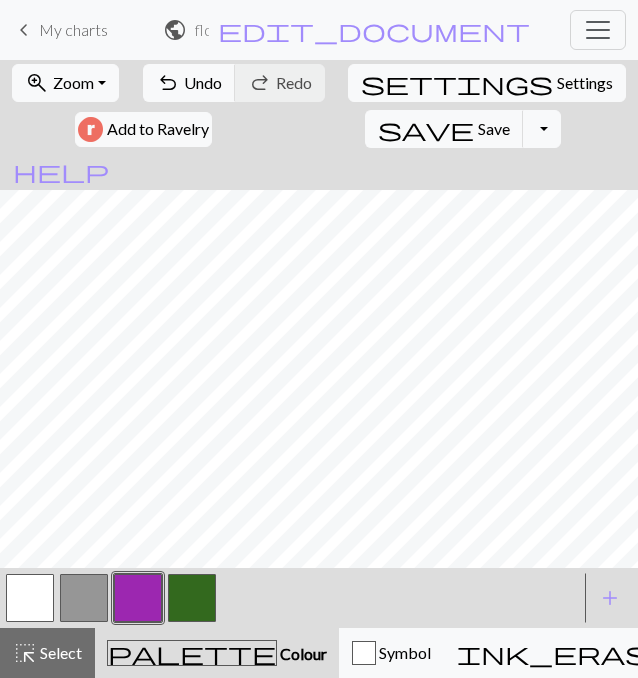 click at bounding box center (30, 598) 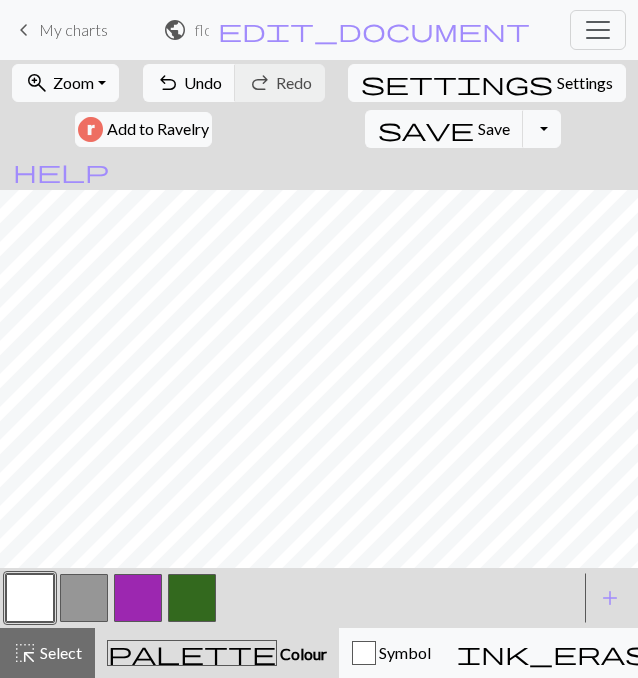 click at bounding box center (138, 598) 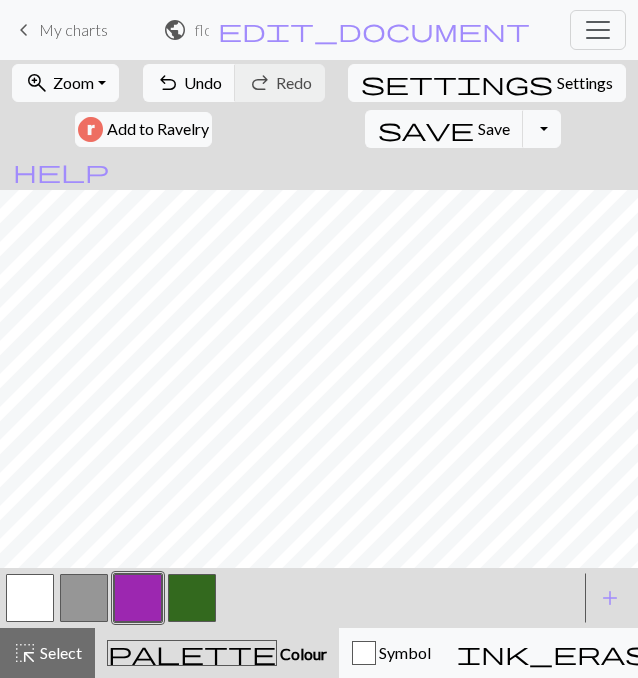 click at bounding box center (30, 598) 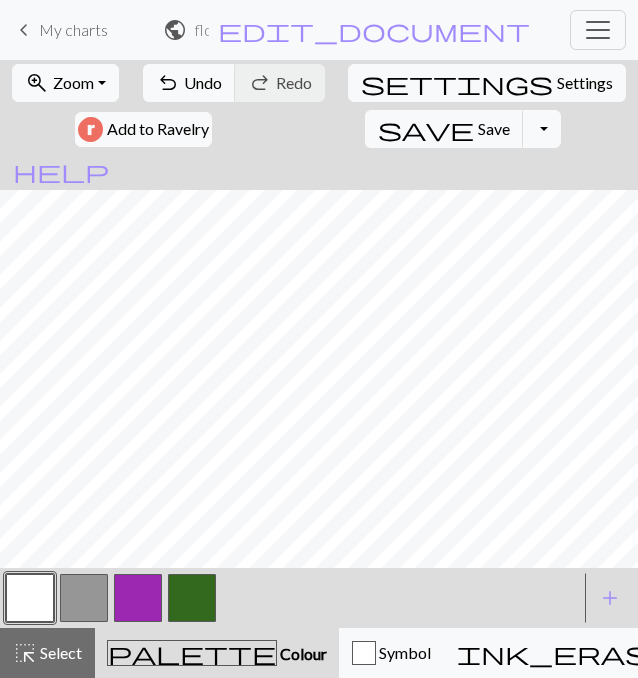 click at bounding box center (138, 598) 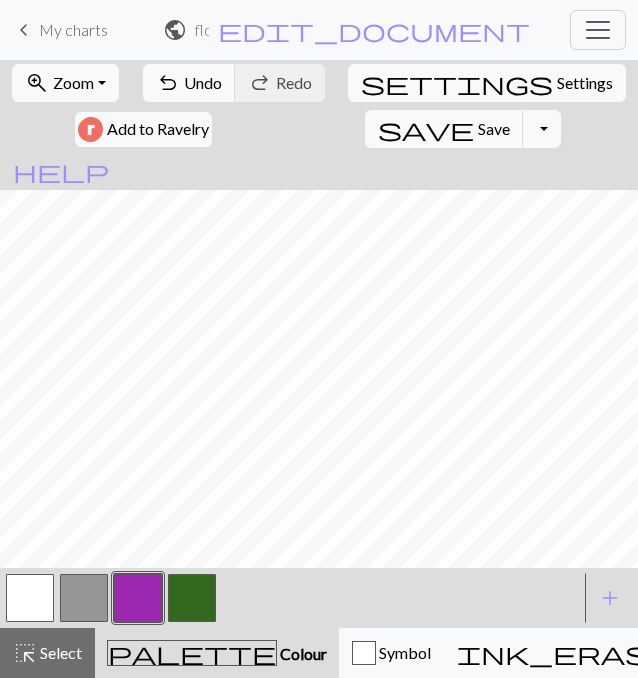 click at bounding box center (30, 598) 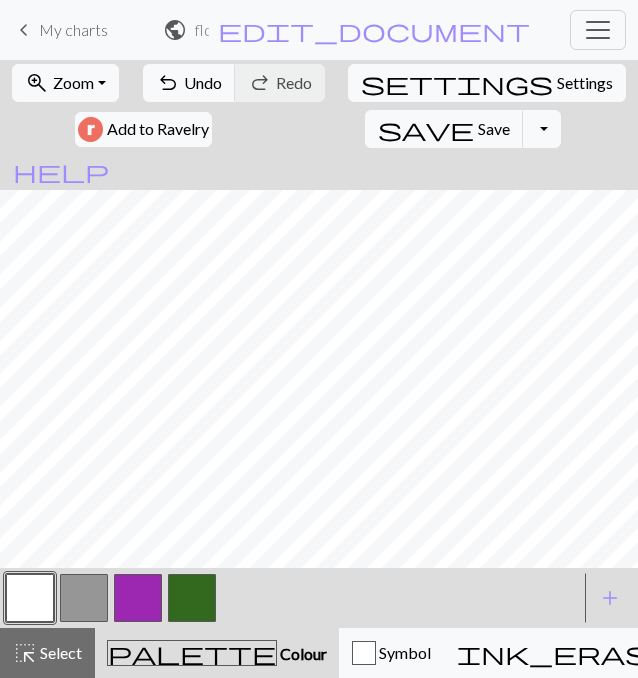 click at bounding box center [138, 598] 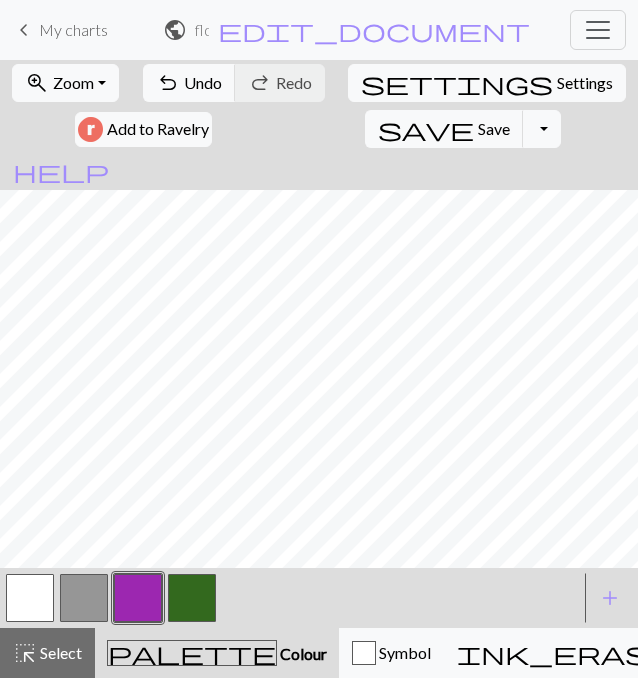 click at bounding box center (30, 598) 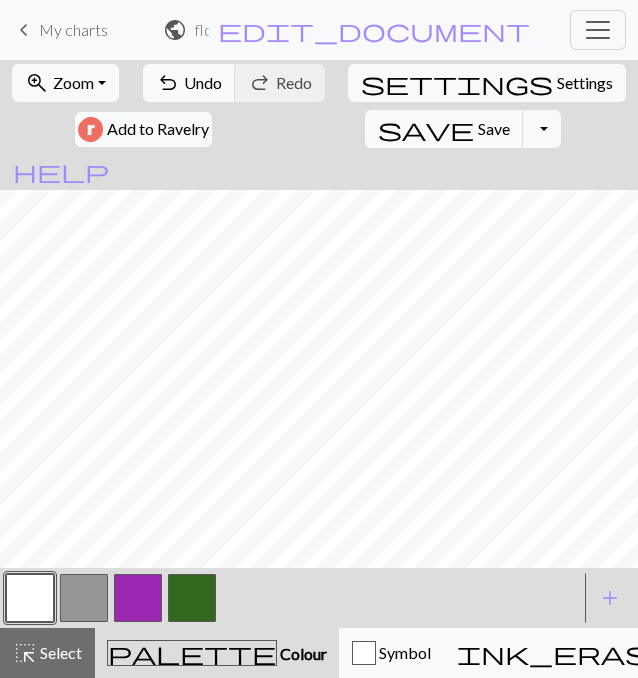 click at bounding box center [138, 598] 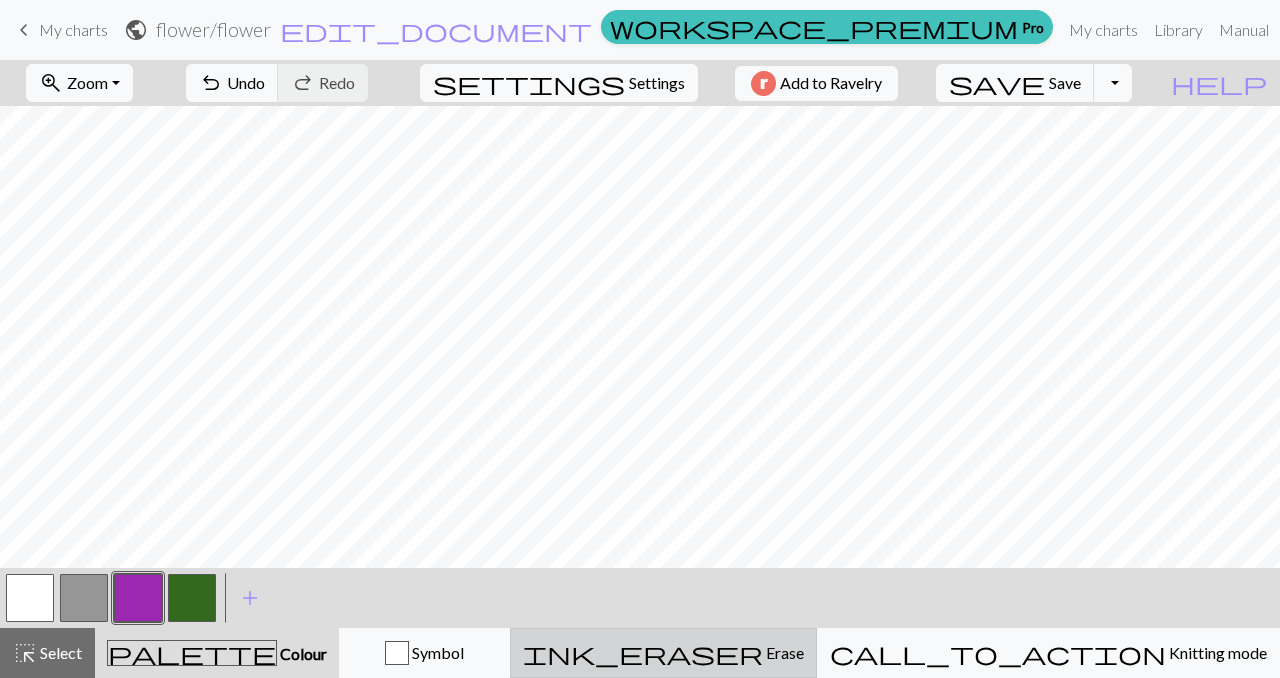 click on "ink_eraser   Erase   Erase" at bounding box center [663, 653] 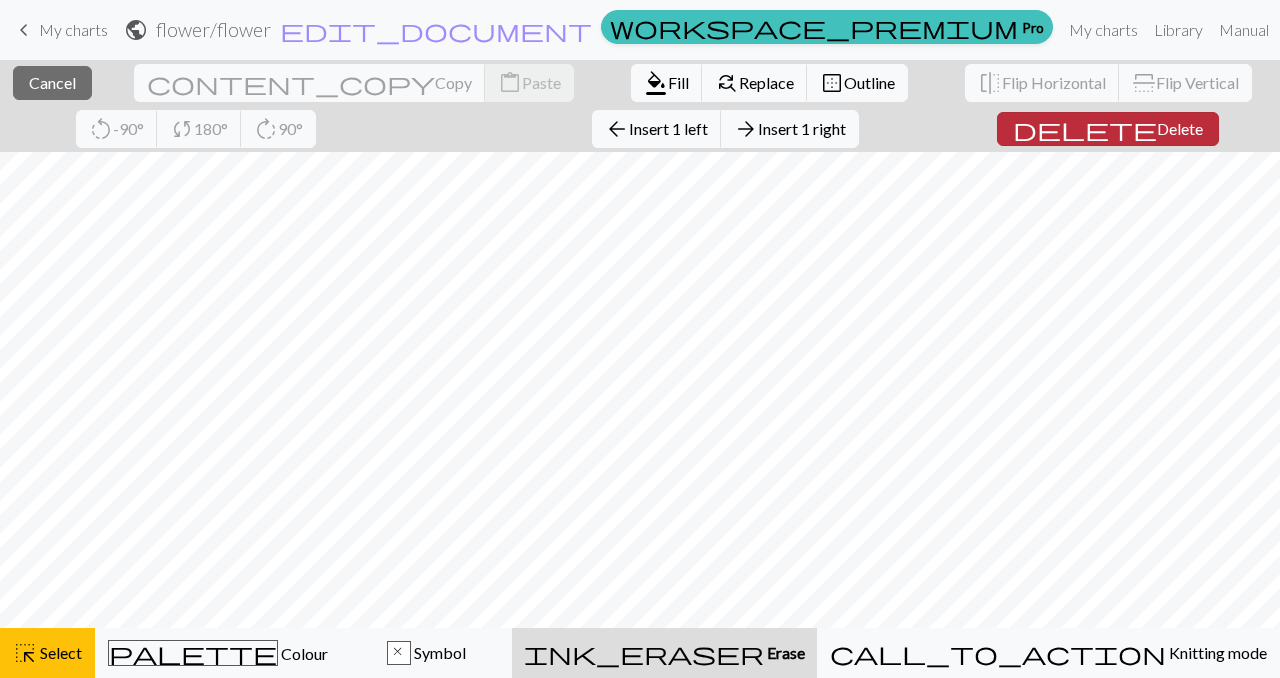 click on "delete" at bounding box center (1085, 129) 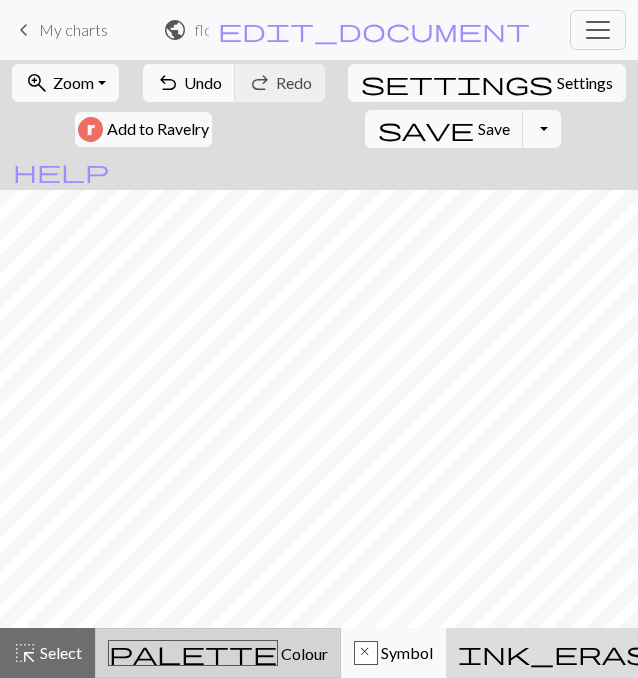 click on "Colour" at bounding box center [303, 653] 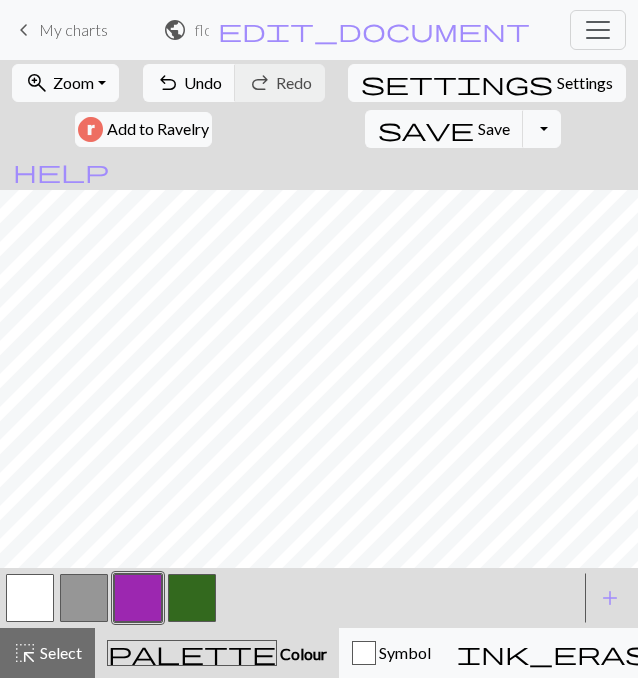 click at bounding box center (84, 598) 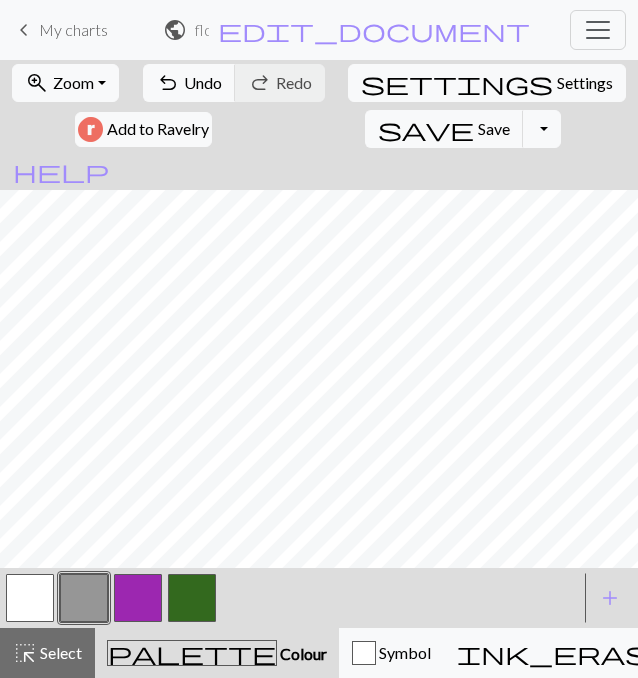 click at bounding box center (138, 598) 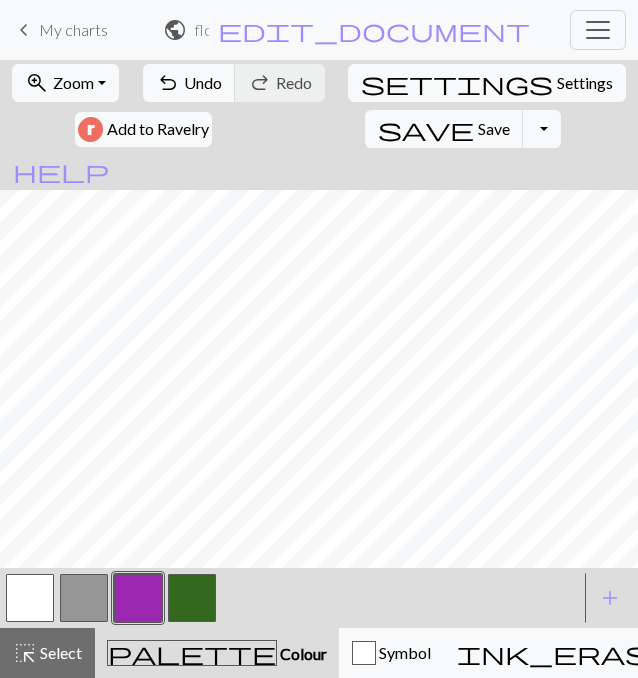 click at bounding box center (30, 598) 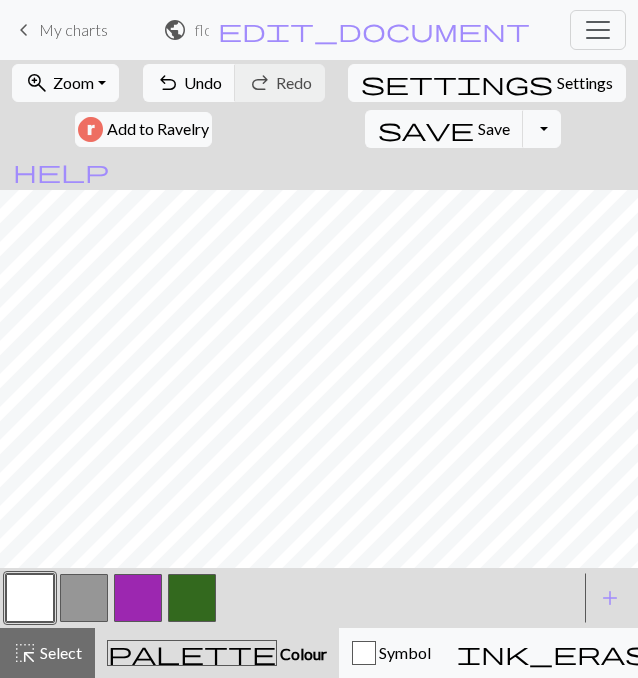 click at bounding box center [138, 598] 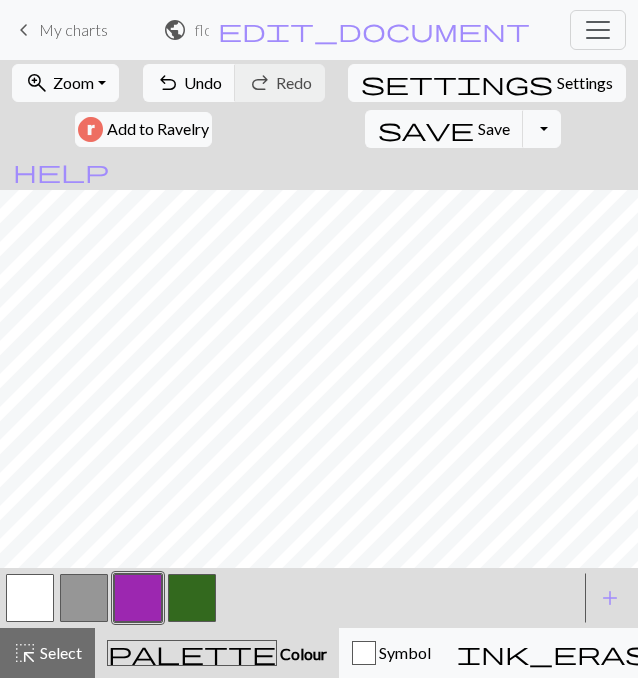 click on "zoom_in Zoom Zoom Fit all Fit width Fit height 50% 100% 150% 200% undo Undo Undo redo Redo Redo settings  Settings    Add to Ravelry save Save Save Toggle Dropdown file_copy  Save a copy save_alt  Download help Show me around < > add Add a  colour highlight_alt   Select   Select palette   Colour   Colour   Symbol ink_eraser   Erase   Erase call_to_action   Knitting mode   Knitting mode" at bounding box center [319, 369] 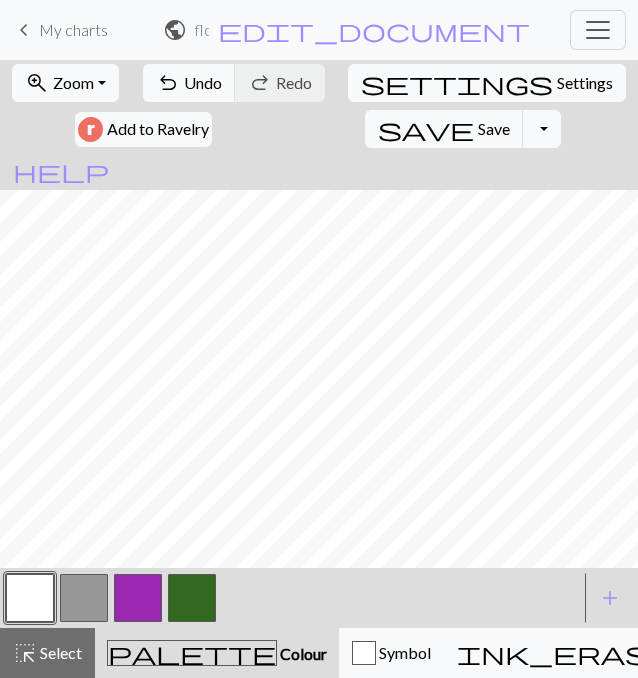 click at bounding box center [138, 598] 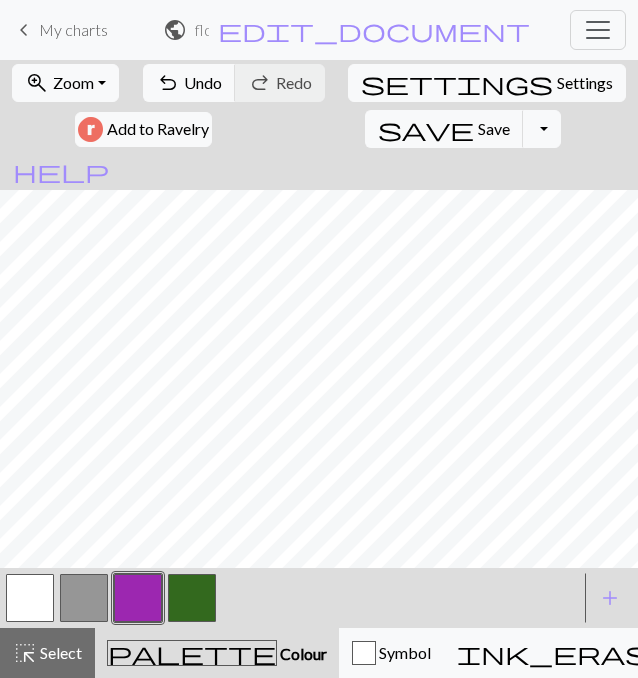 click at bounding box center (30, 598) 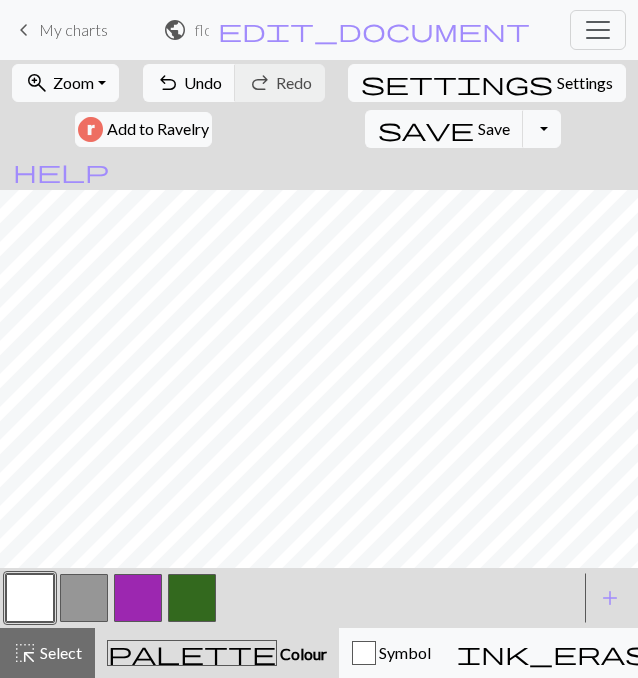 click at bounding box center [138, 598] 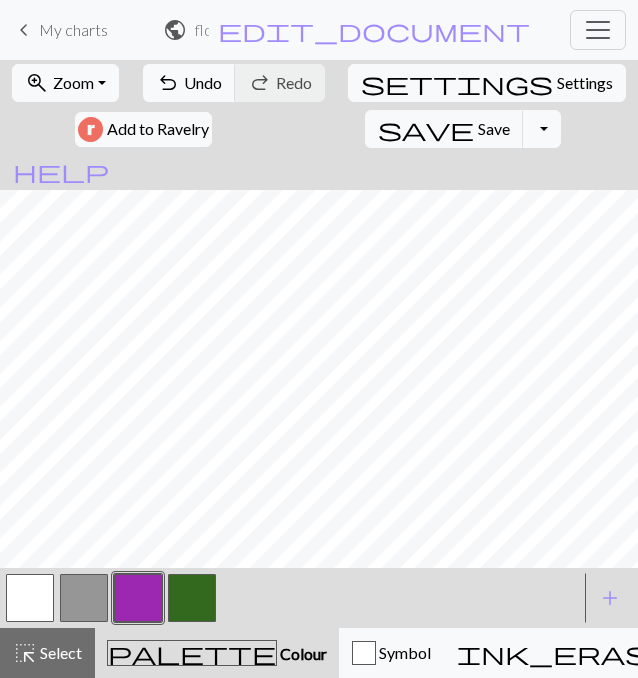 click at bounding box center [30, 598] 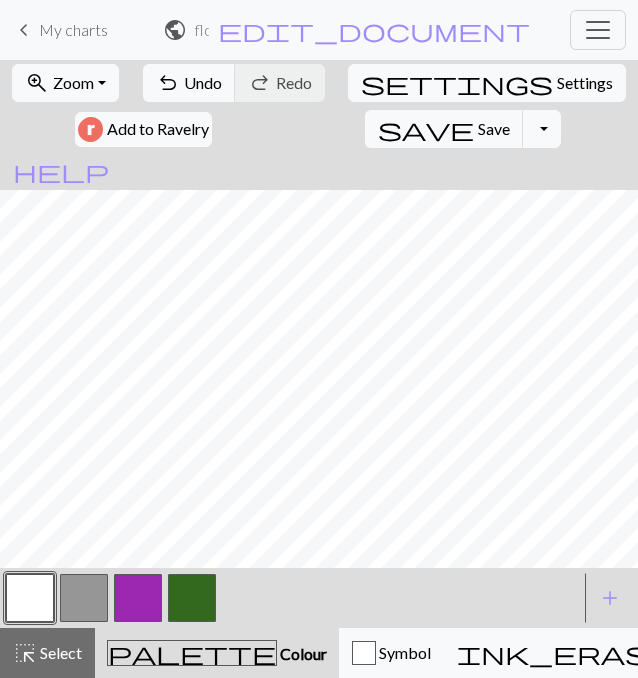 click at bounding box center [138, 598] 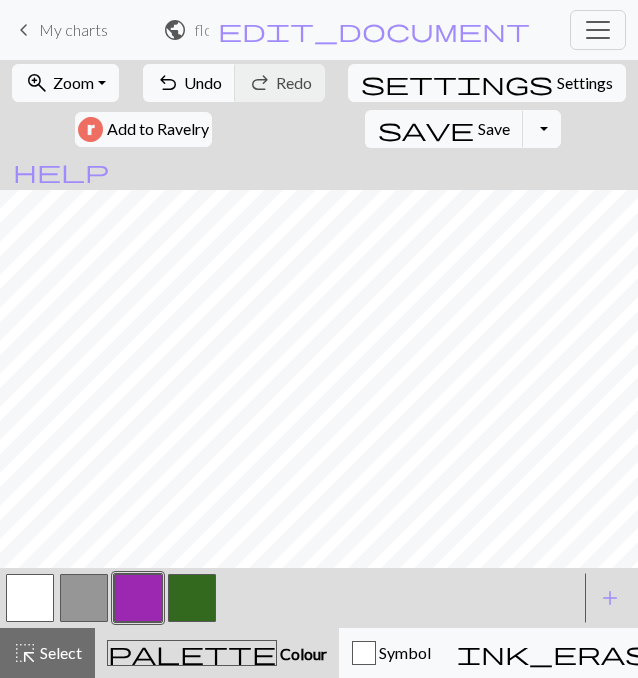 click on "zoom_in Zoom Zoom Fit all Fit width Fit height 50% 100% 150% 200% undo Undo Undo redo Redo Redo settings  Settings    Add to Ravelry save Save Save Toggle Dropdown file_copy  Save a copy save_alt  Download help Show me around < > add Add a  colour highlight_alt   Select   Select palette   Colour   Colour   Symbol ink_eraser   Erase   Erase call_to_action   Knitting mode   Knitting mode" at bounding box center (319, 369) 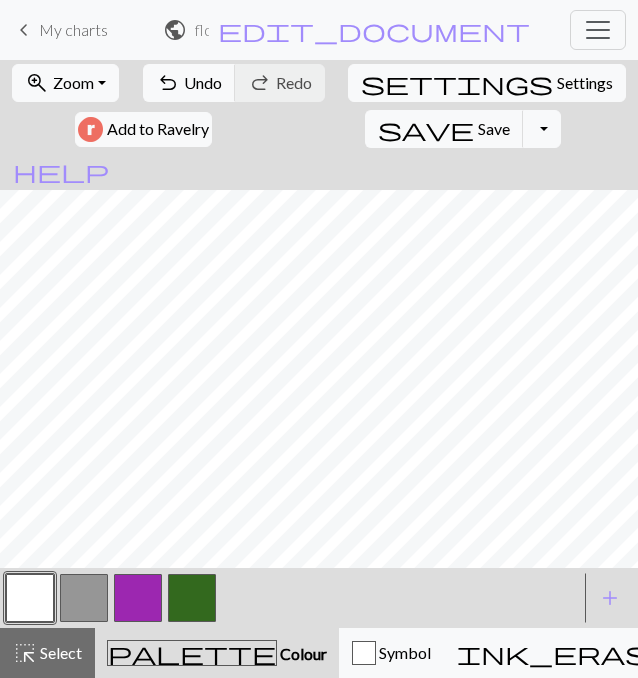 click at bounding box center (138, 598) 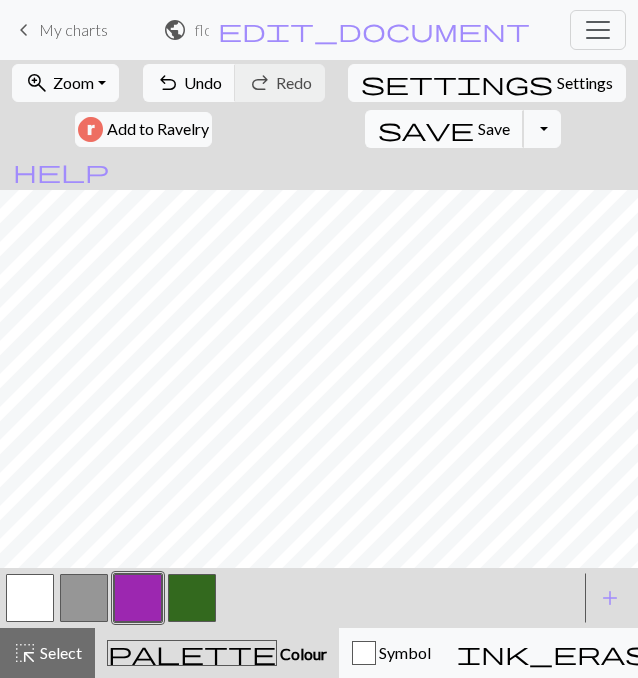 click on "Save" at bounding box center (494, 128) 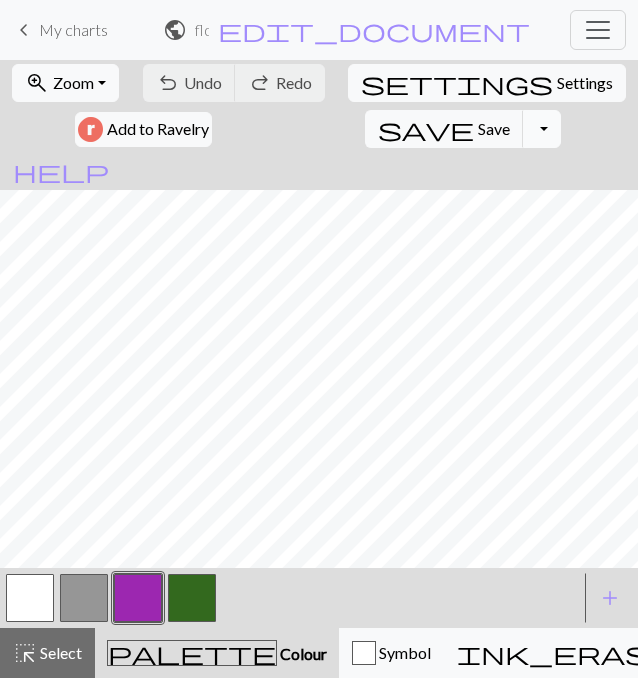 click on "Toggle Dropdown" at bounding box center (542, 129) 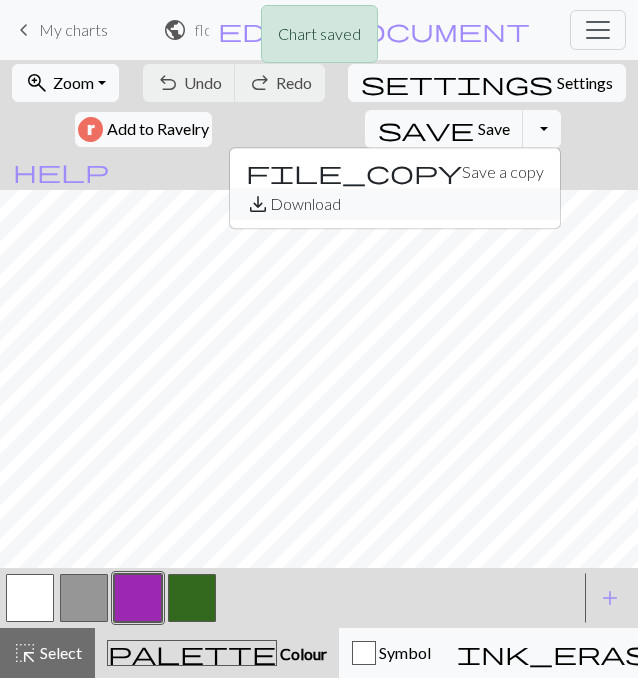 click on "save_alt  Download" at bounding box center (395, 204) 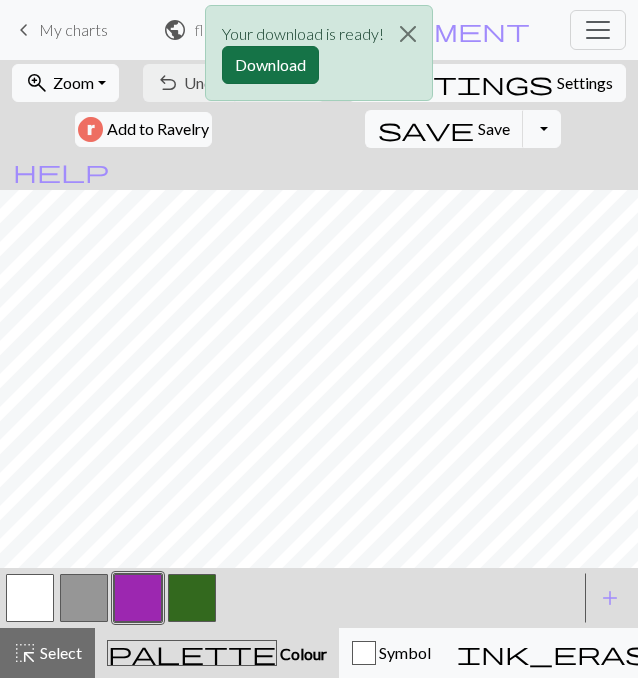 click on "Download" at bounding box center (270, 65) 